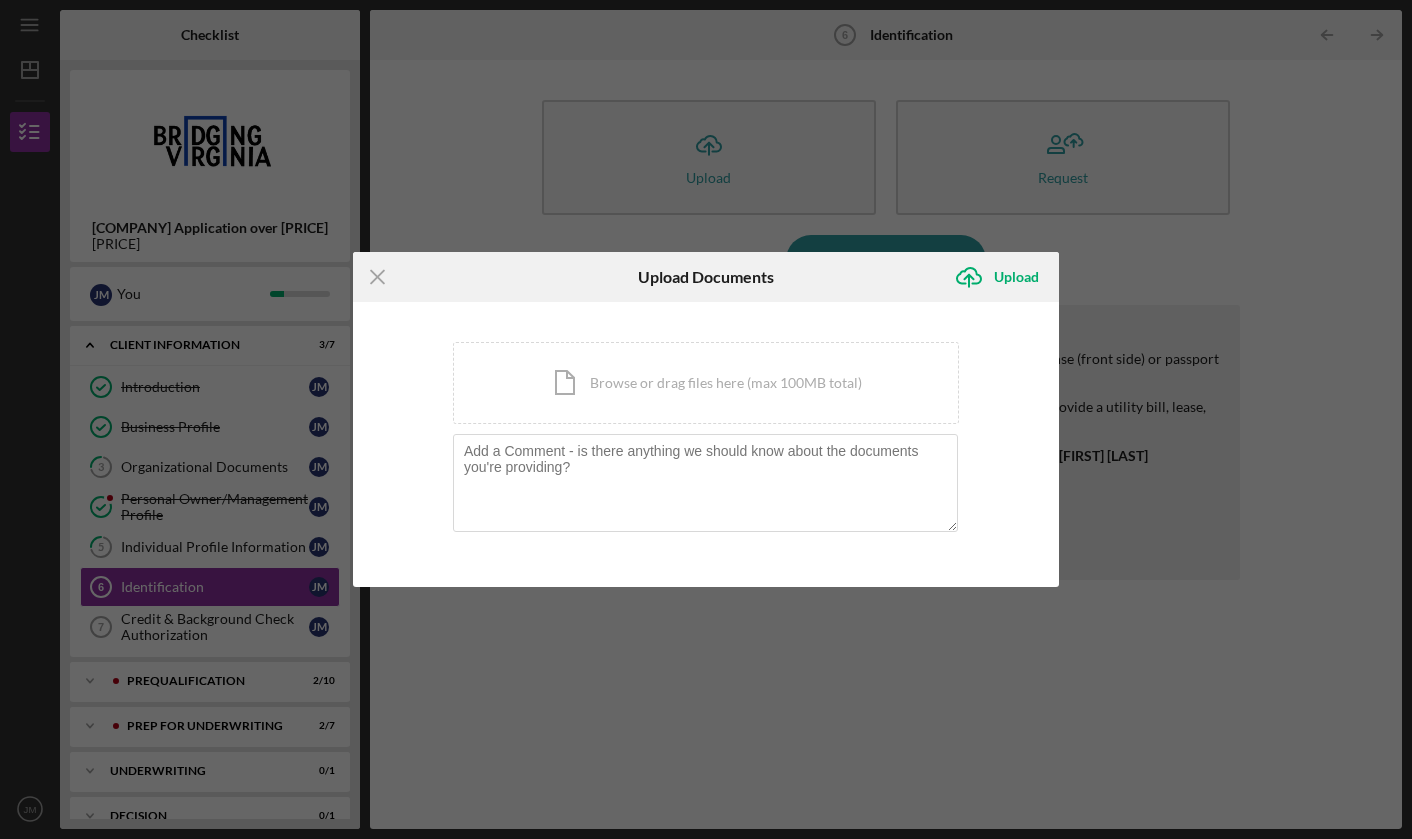 scroll, scrollTop: 0, scrollLeft: 0, axis: both 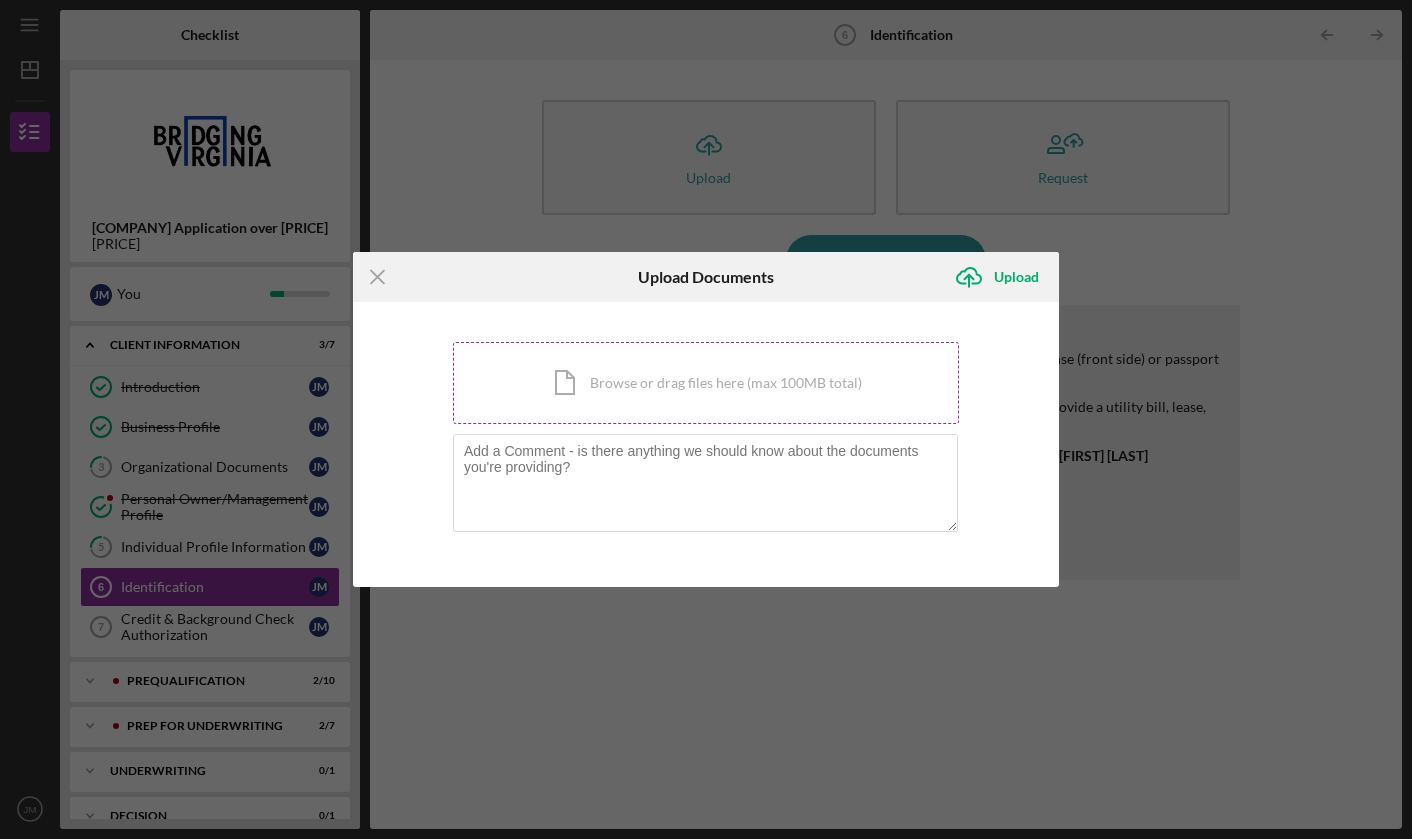 click on "Icon/Document Browse or drag files here (max 100MB total) Tap to choose files or take a photo" at bounding box center (706, 383) 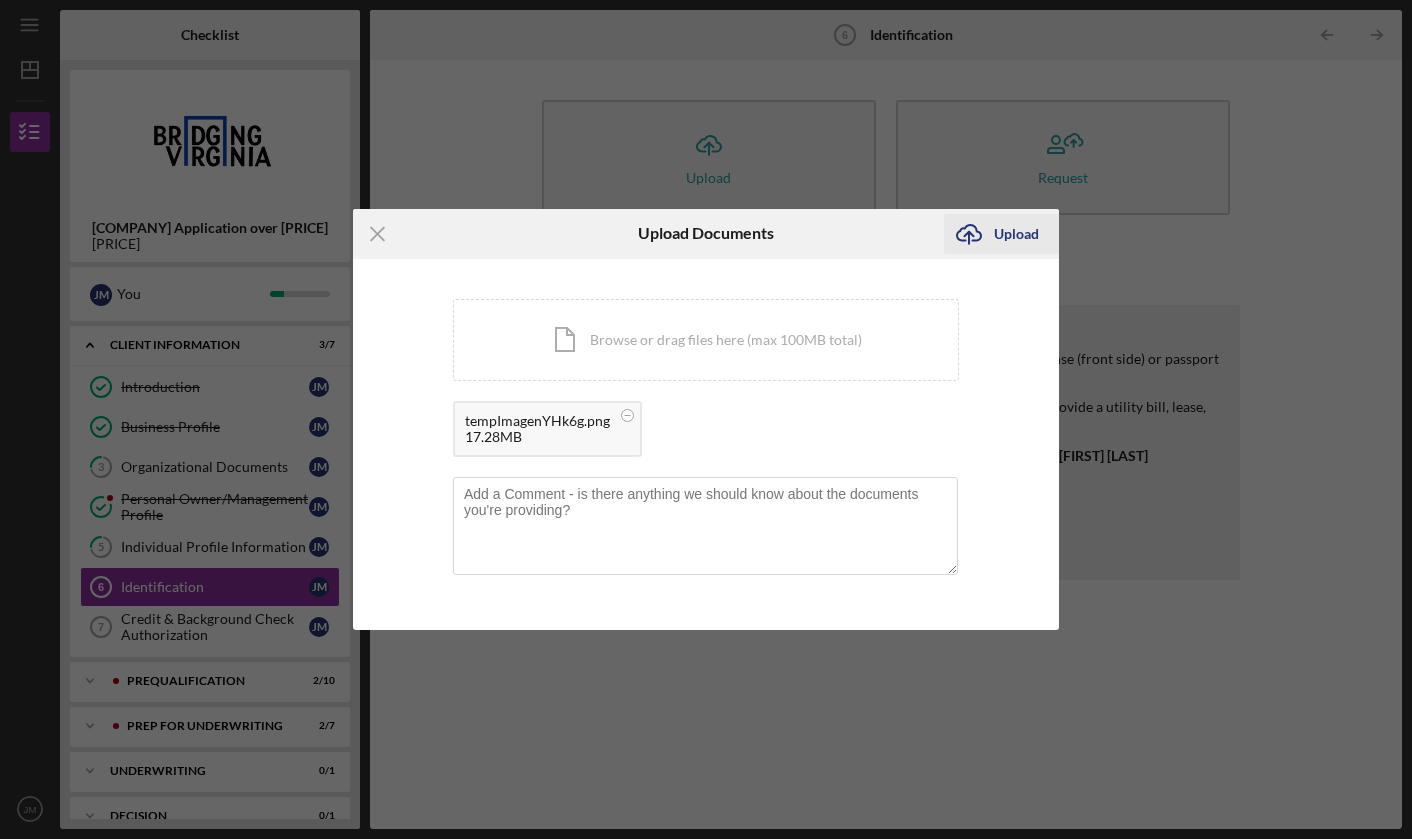 click on "Upload" at bounding box center [1016, 234] 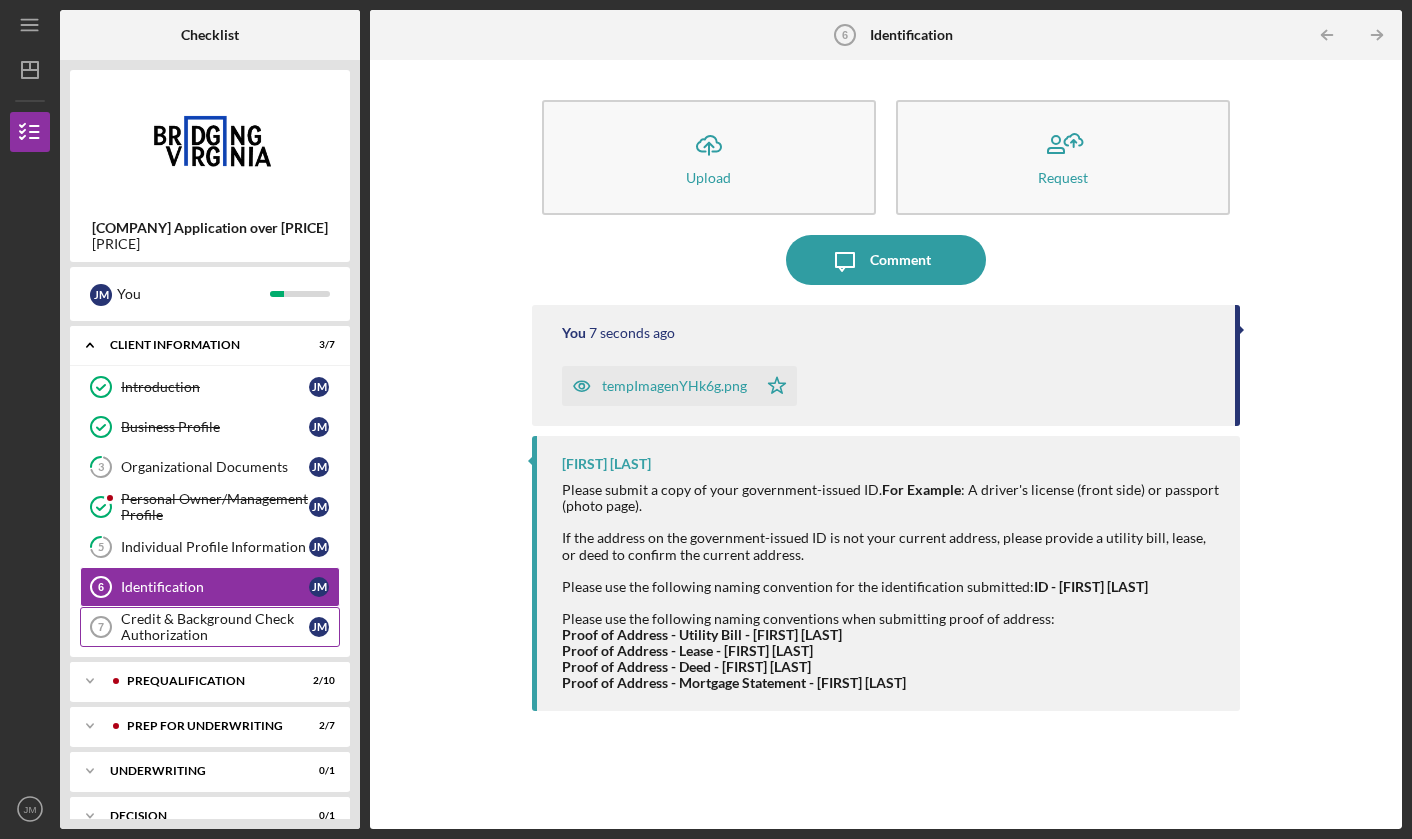 click on "Credit & Background Check Authorization" at bounding box center (215, 627) 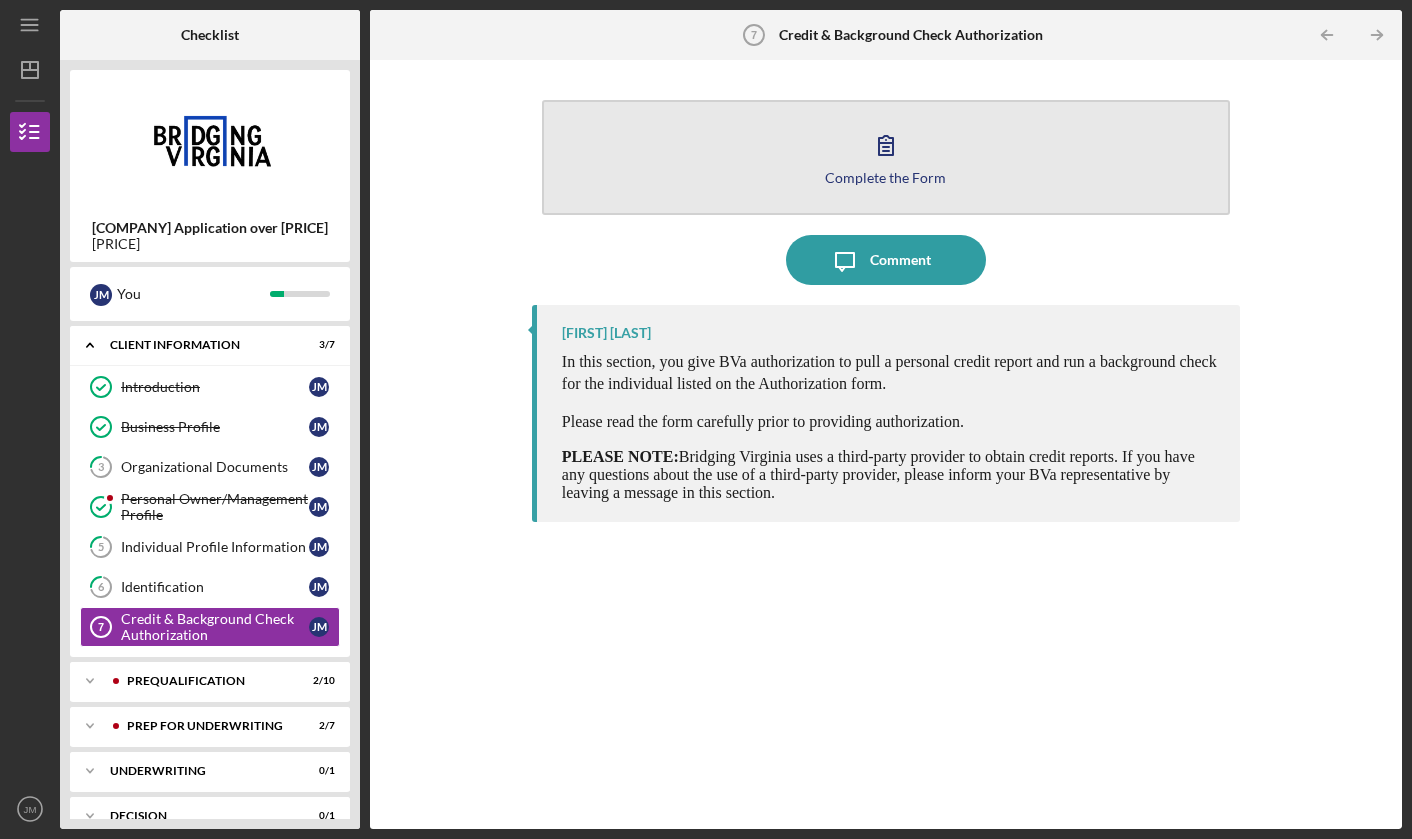 click 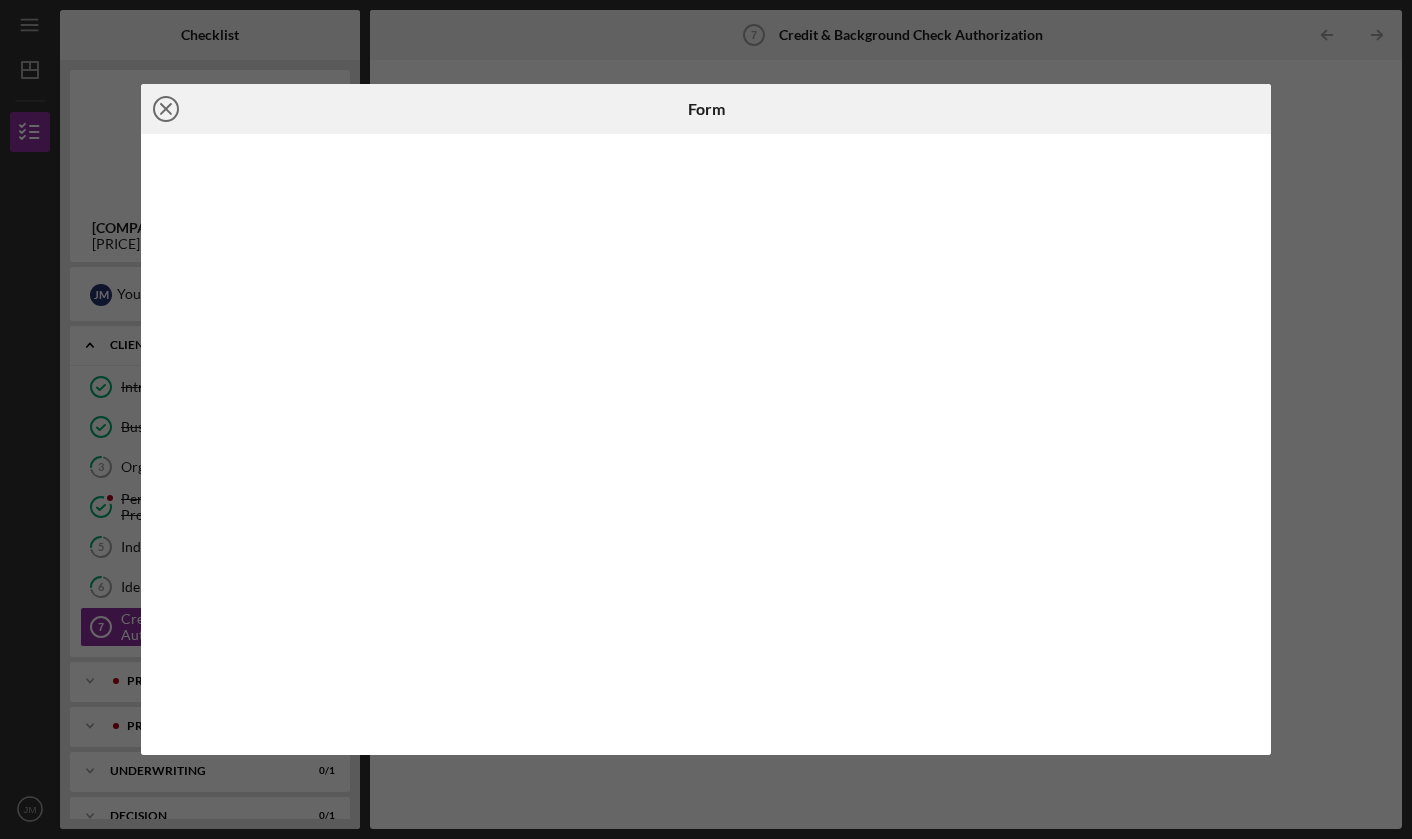 click 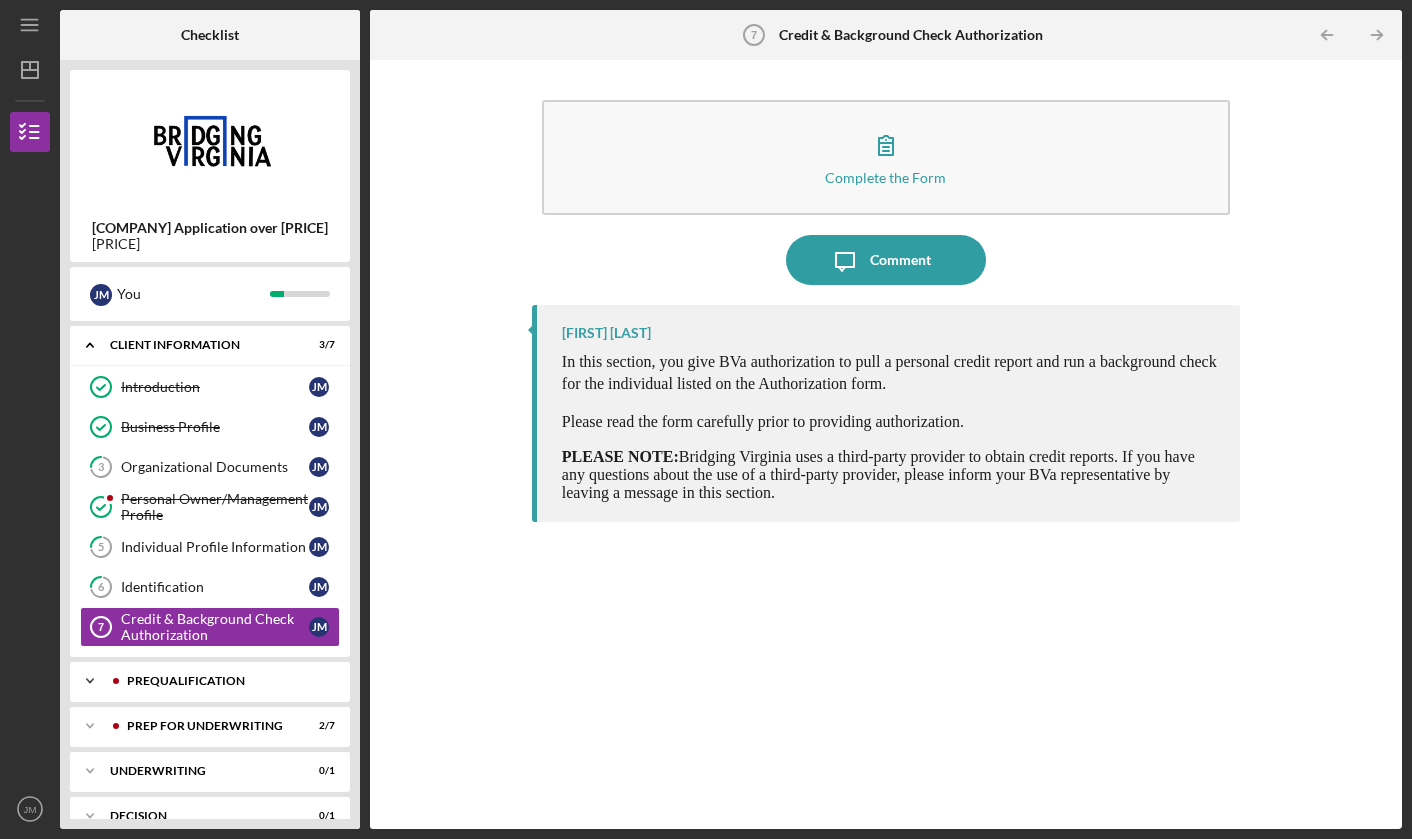 click on "Prequalification" at bounding box center (226, 681) 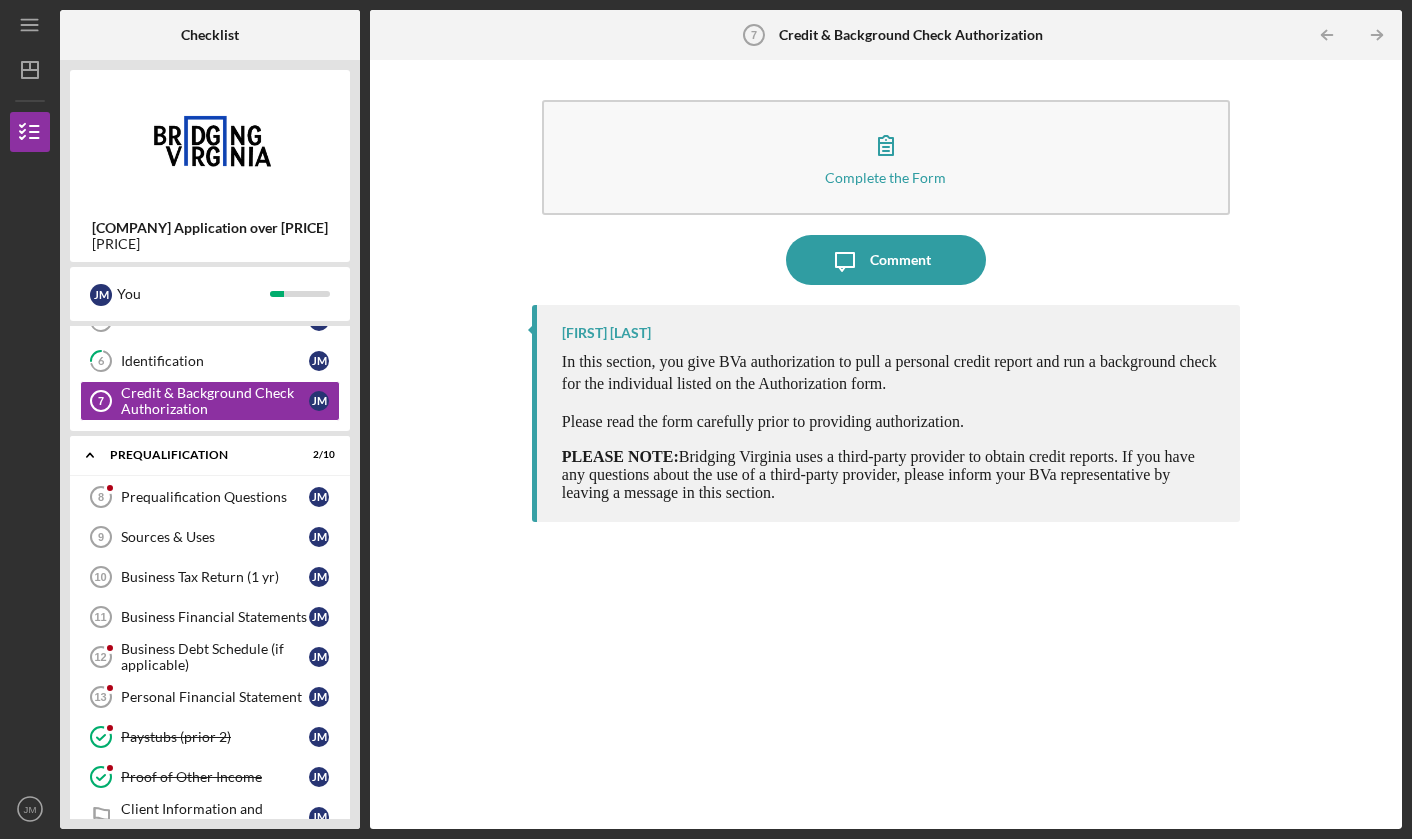scroll, scrollTop: 235, scrollLeft: 0, axis: vertical 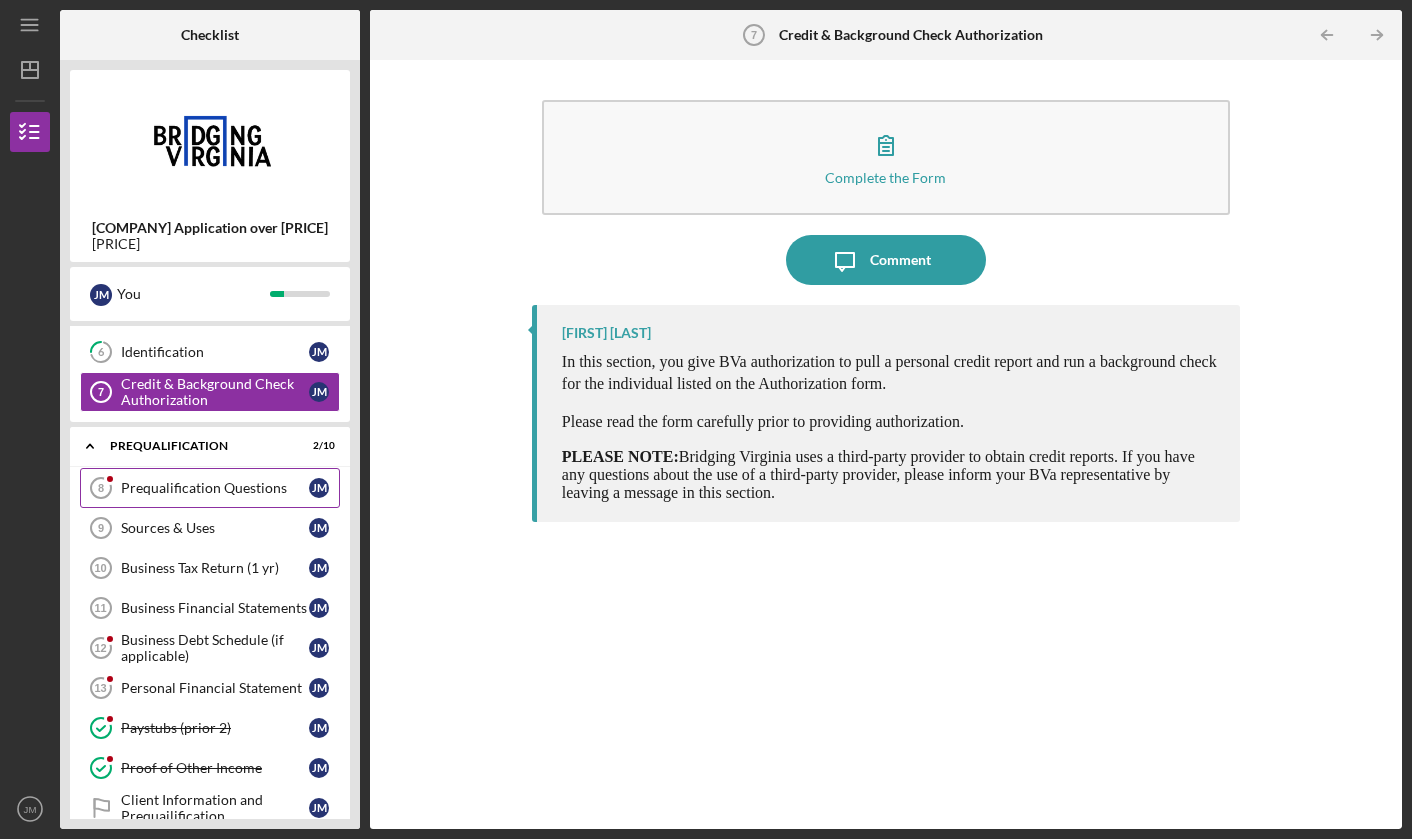 click on "Prequalification Questions" at bounding box center (215, 488) 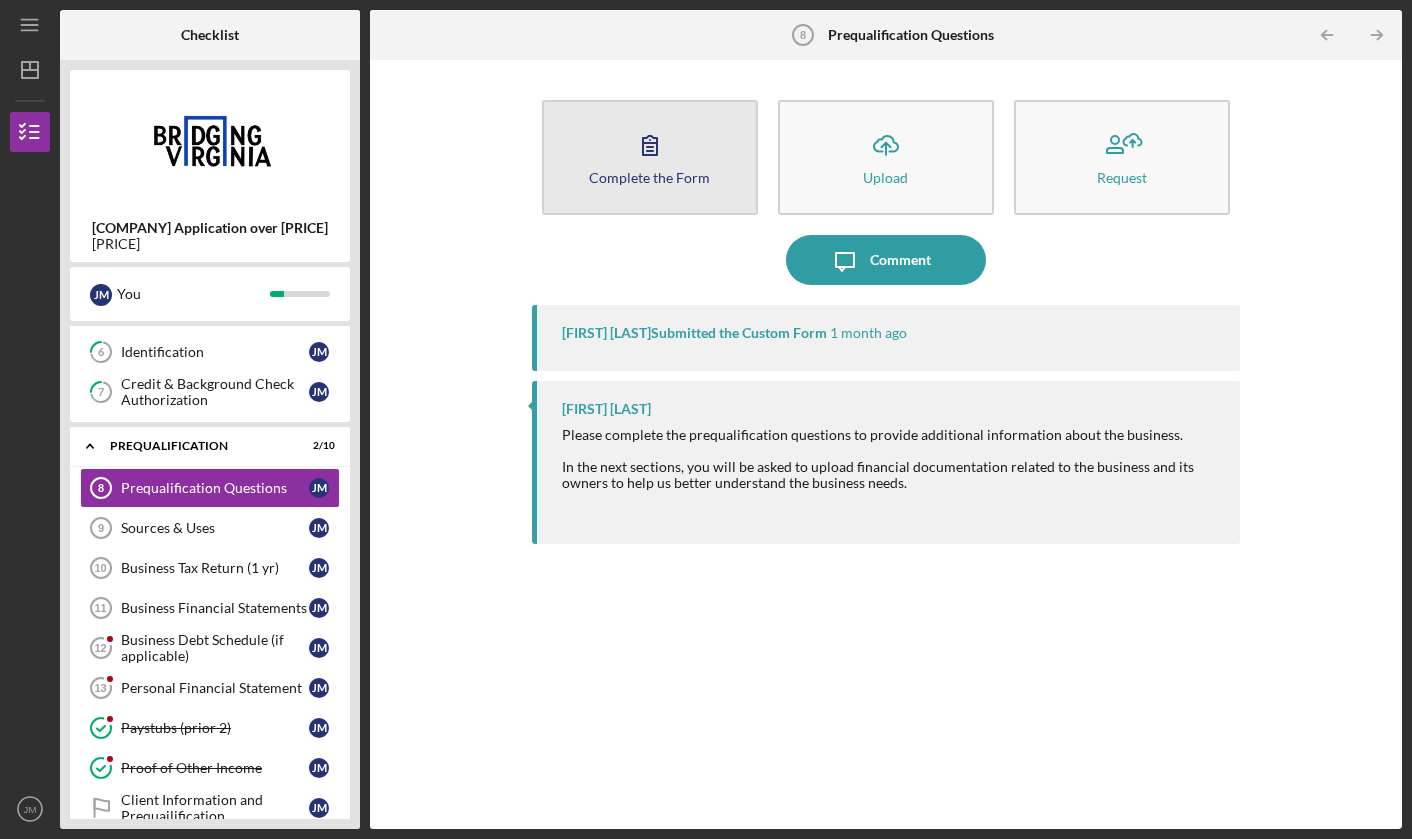 click on "Complete the Form" at bounding box center (649, 177) 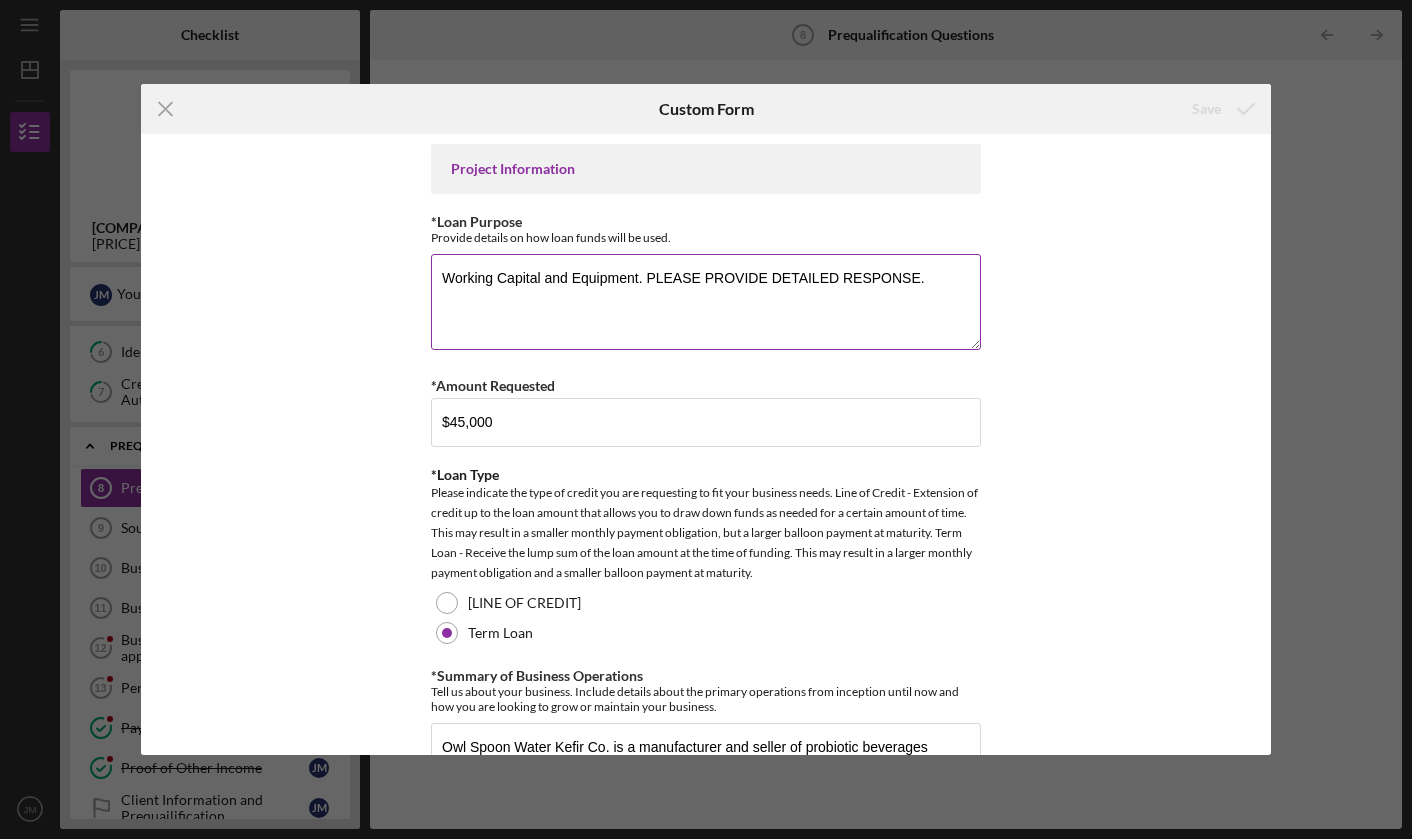click on "Working Capital and Equipment. PLEASE PROVIDE DETAILED RESPONSE." at bounding box center (706, 302) 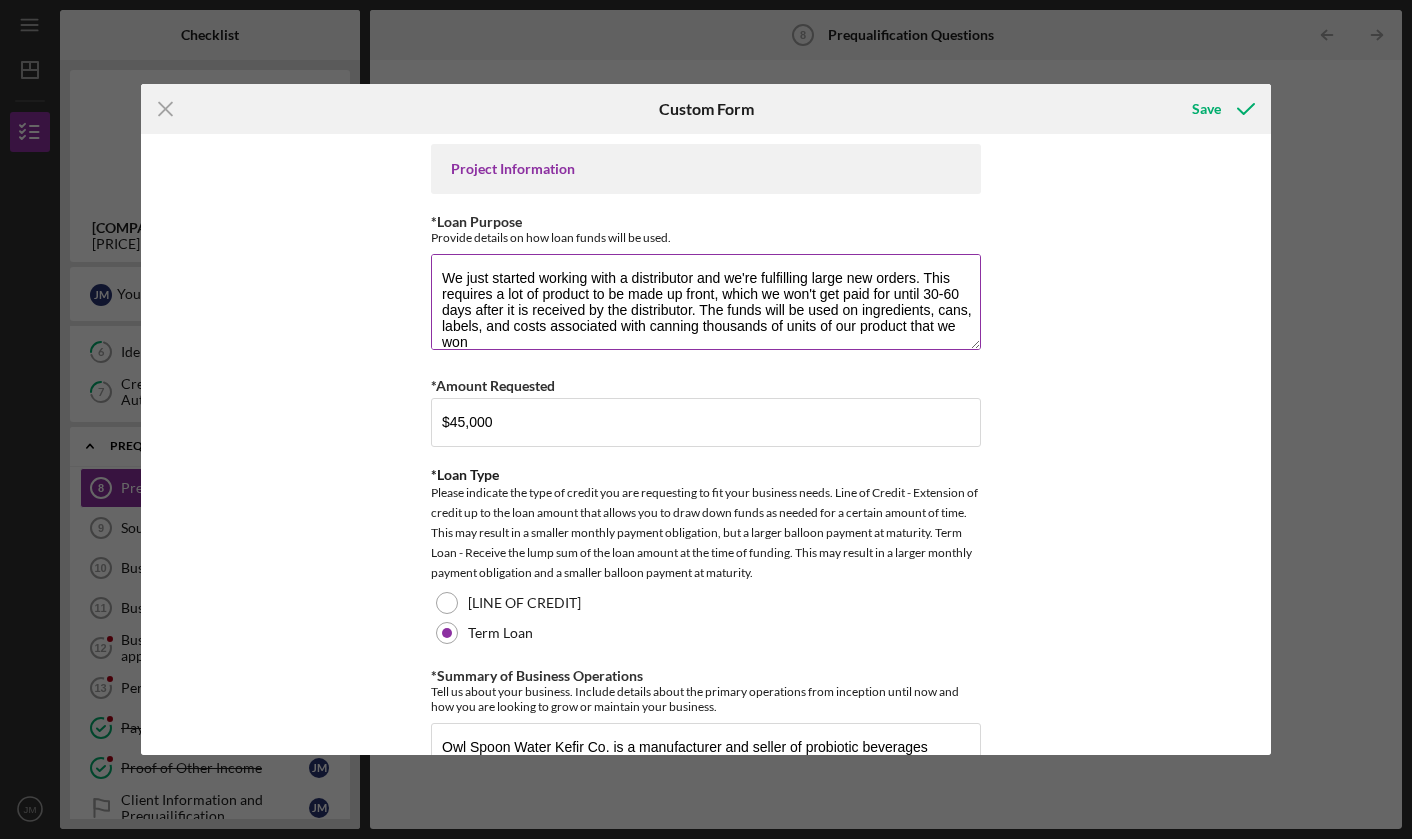 scroll, scrollTop: 1, scrollLeft: 0, axis: vertical 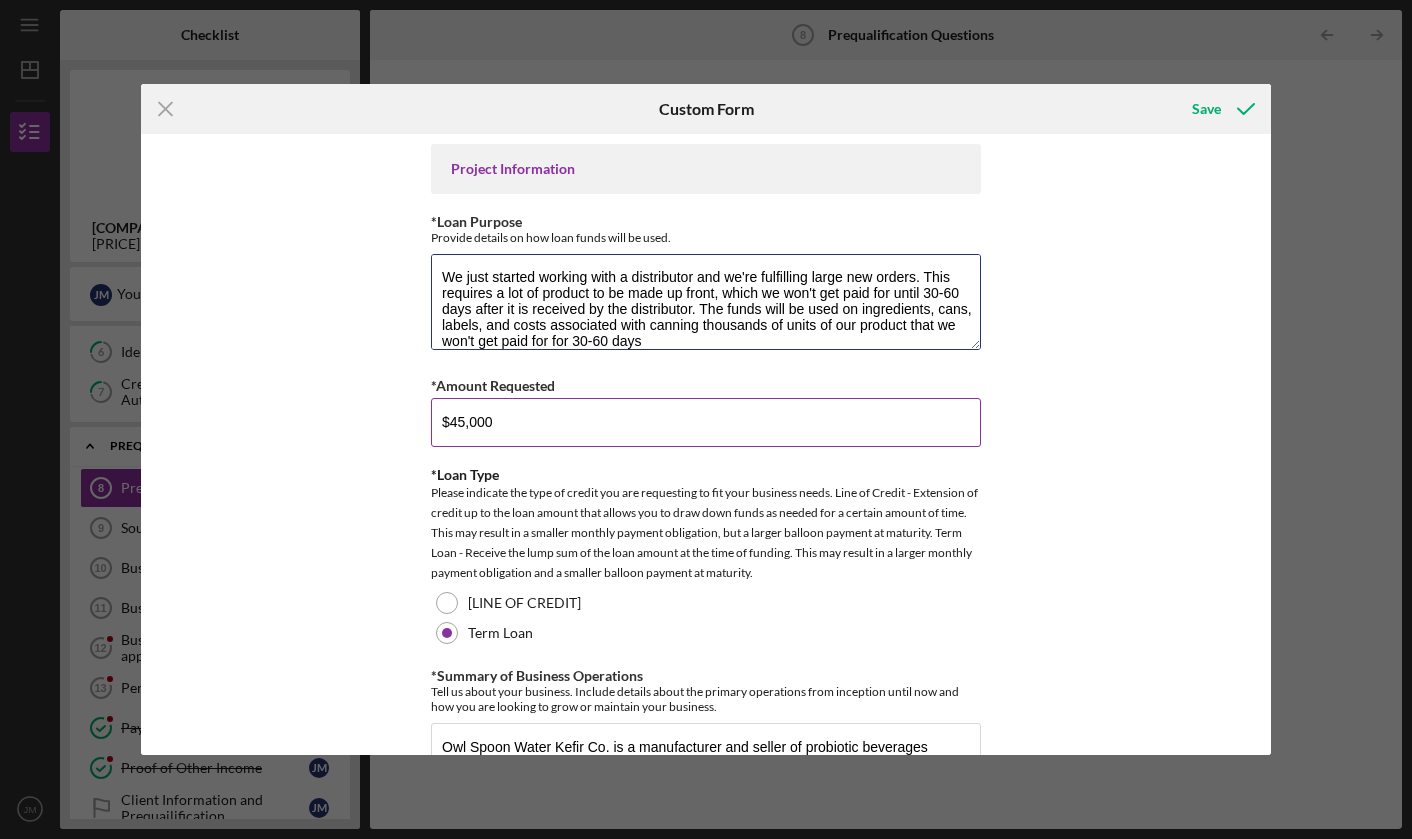 type on "We just started working with a distributor and we're fulfilling large new orders. This requires a lot of product to be made up front, which we won't get paid for until 30-60 days after it is received by the distributor. The funds will be used on ingredients, cans, labels, and costs associated with canning thousands of units of our product that we won't get paid for for 30-60 days" 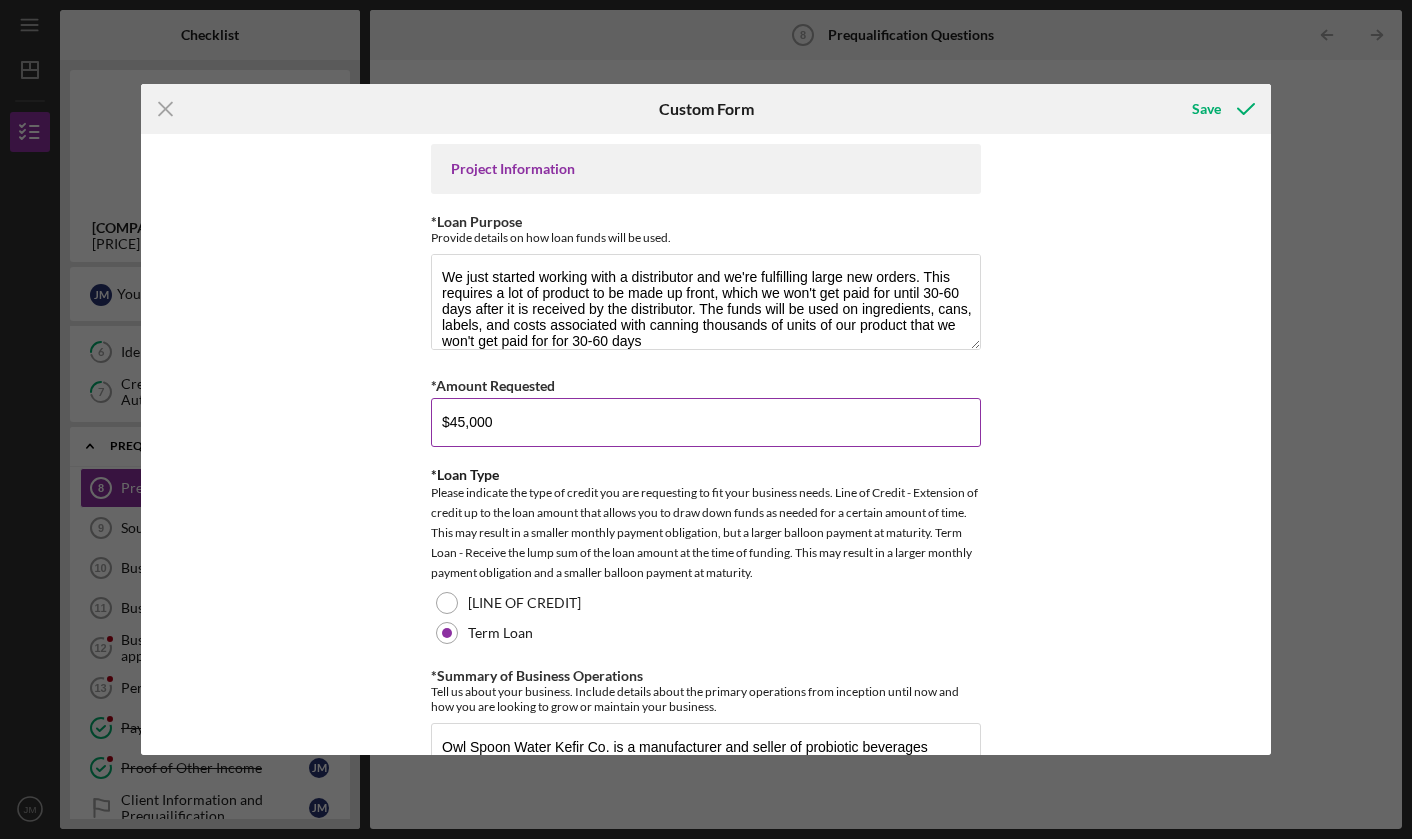 click on "$45,000" at bounding box center (706, 422) 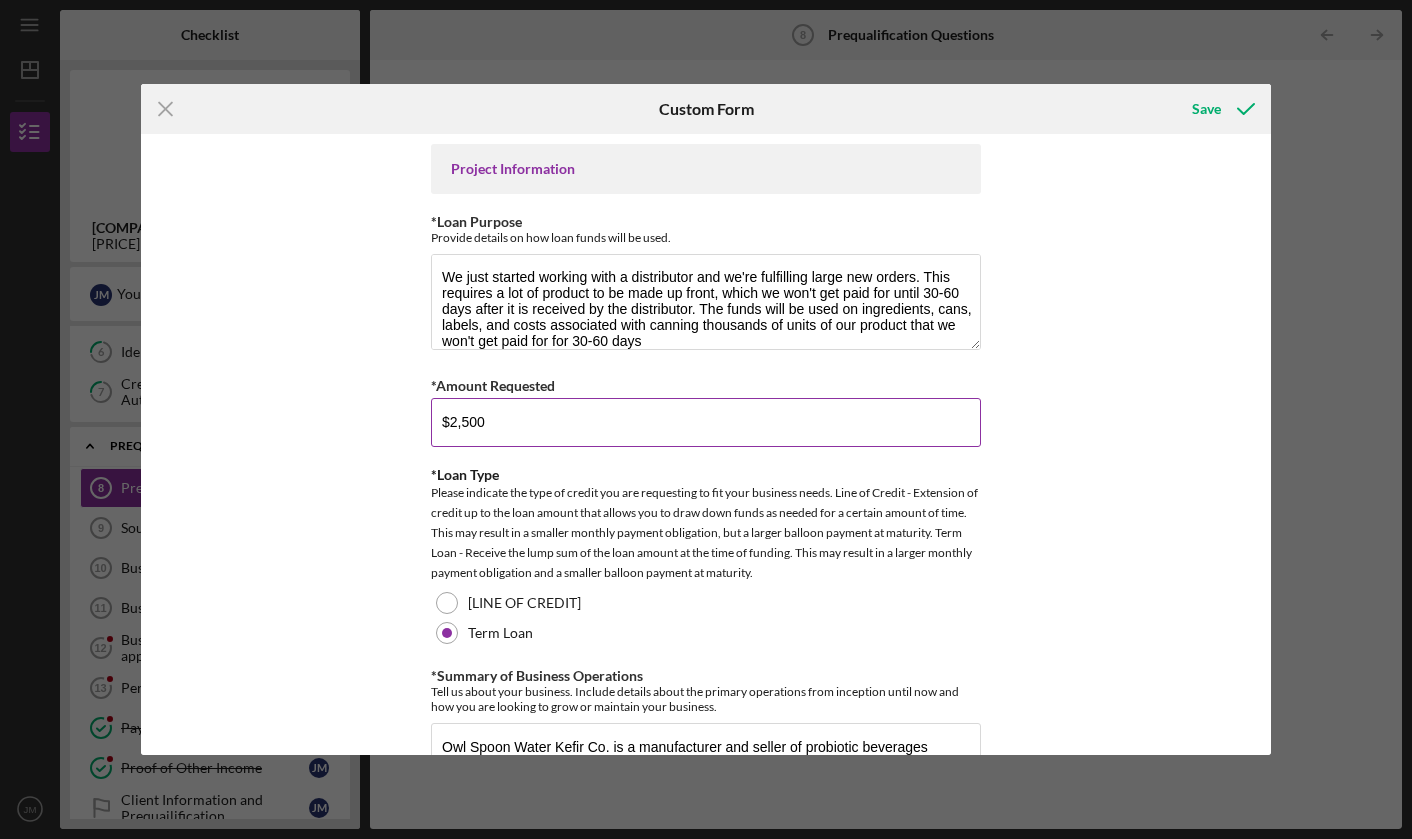 type on "$25,000" 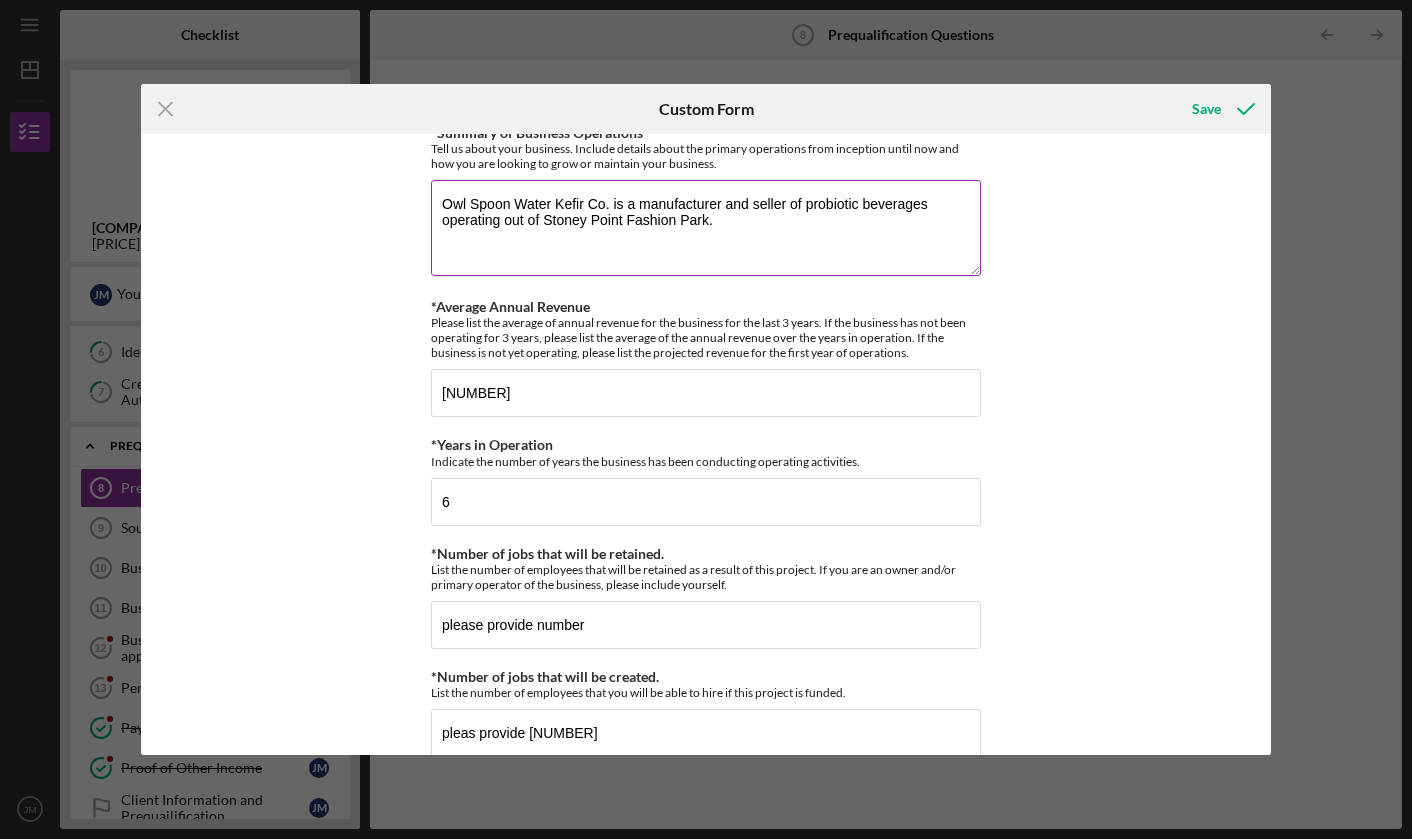 scroll, scrollTop: 544, scrollLeft: 0, axis: vertical 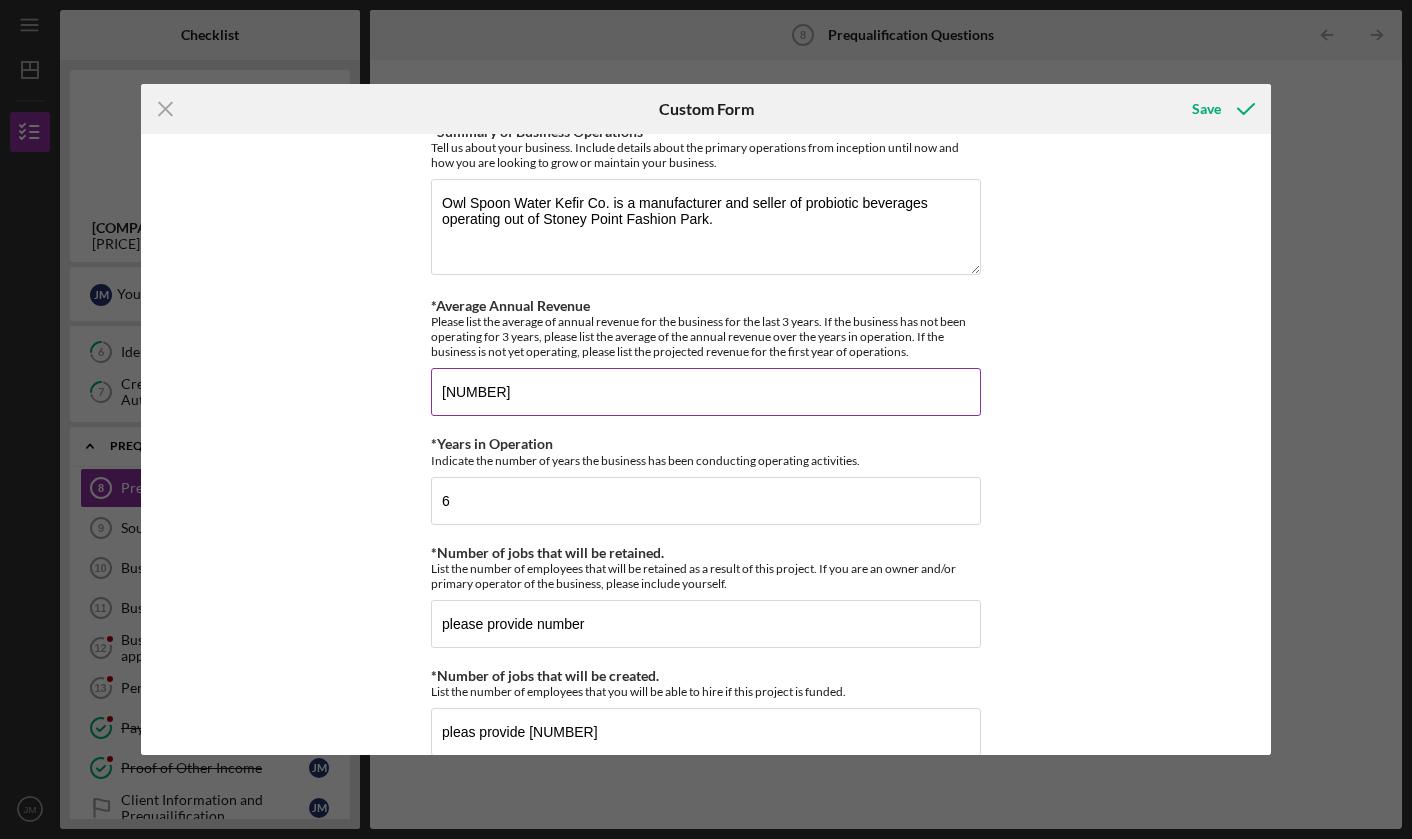 click on "[NUMBER]" at bounding box center (706, 392) 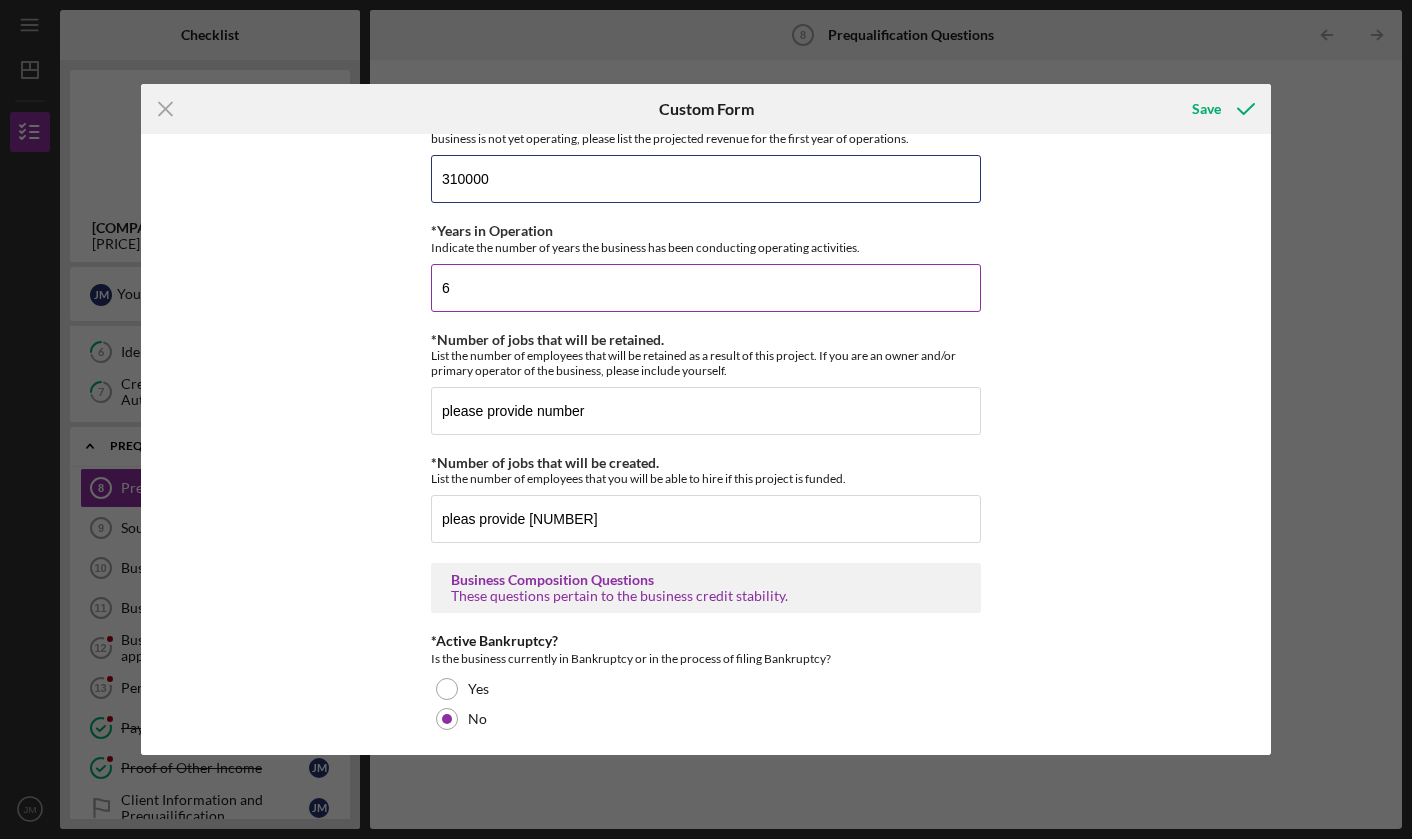 scroll, scrollTop: 761, scrollLeft: 0, axis: vertical 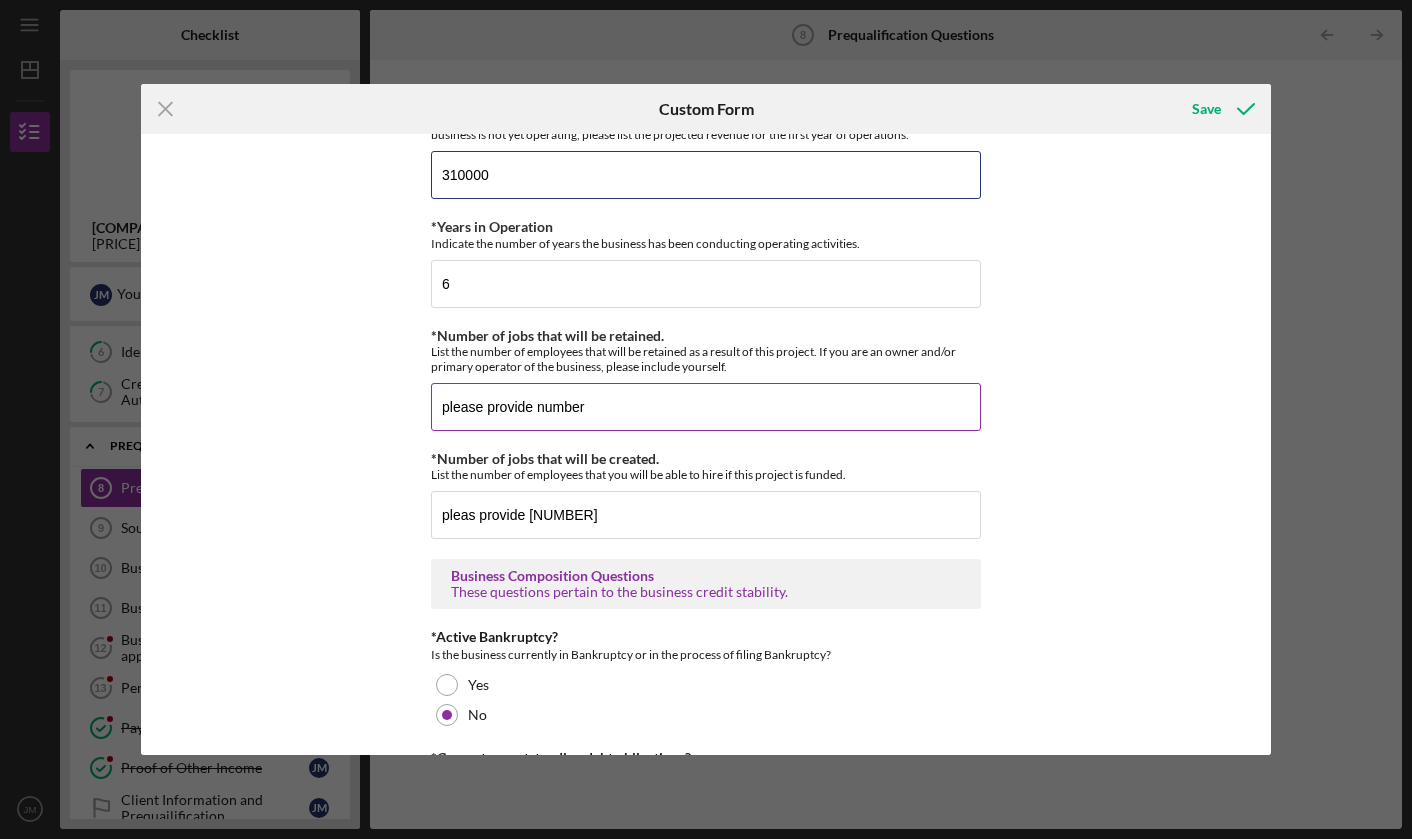 type on "310000" 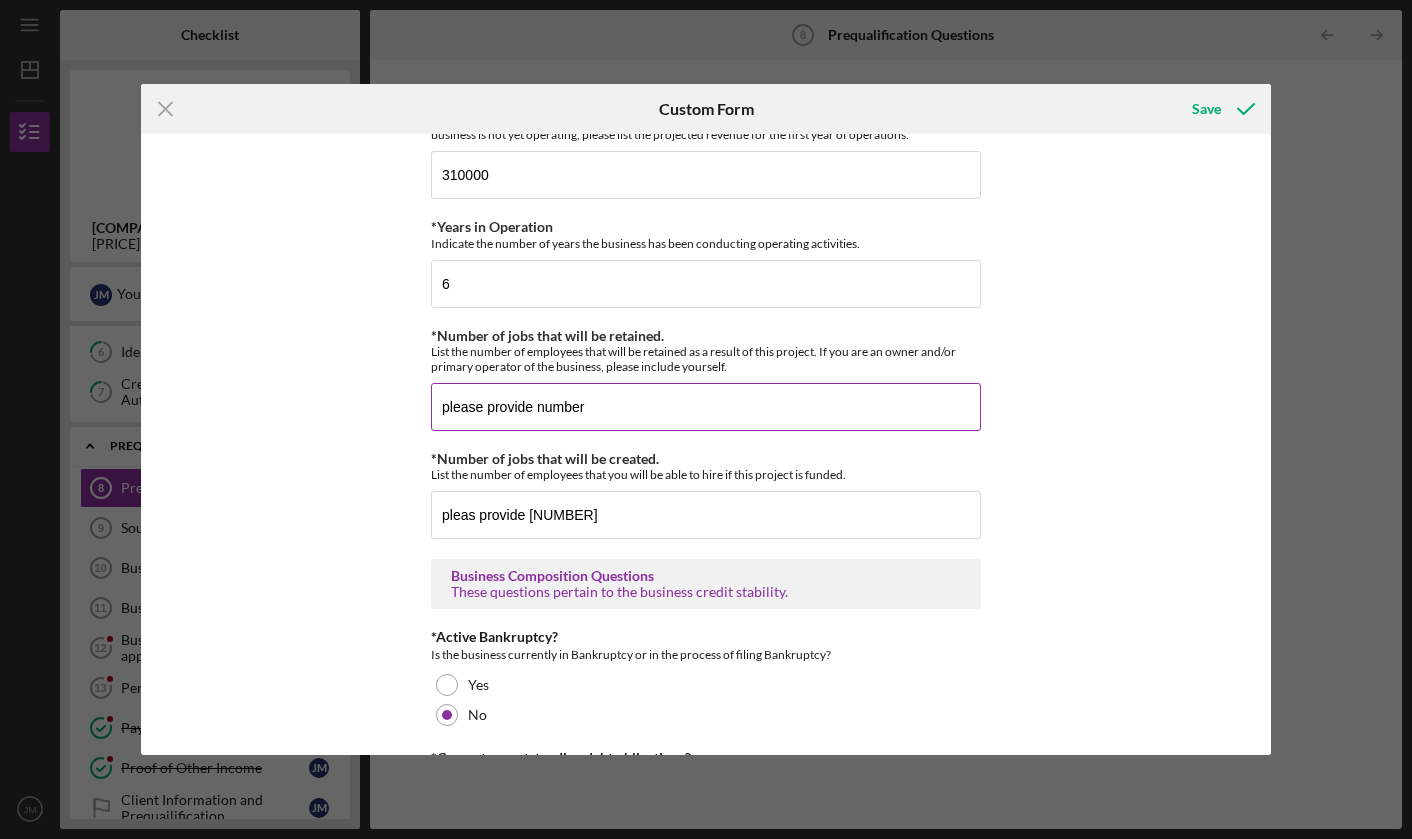 click on "please provide number" at bounding box center (706, 407) 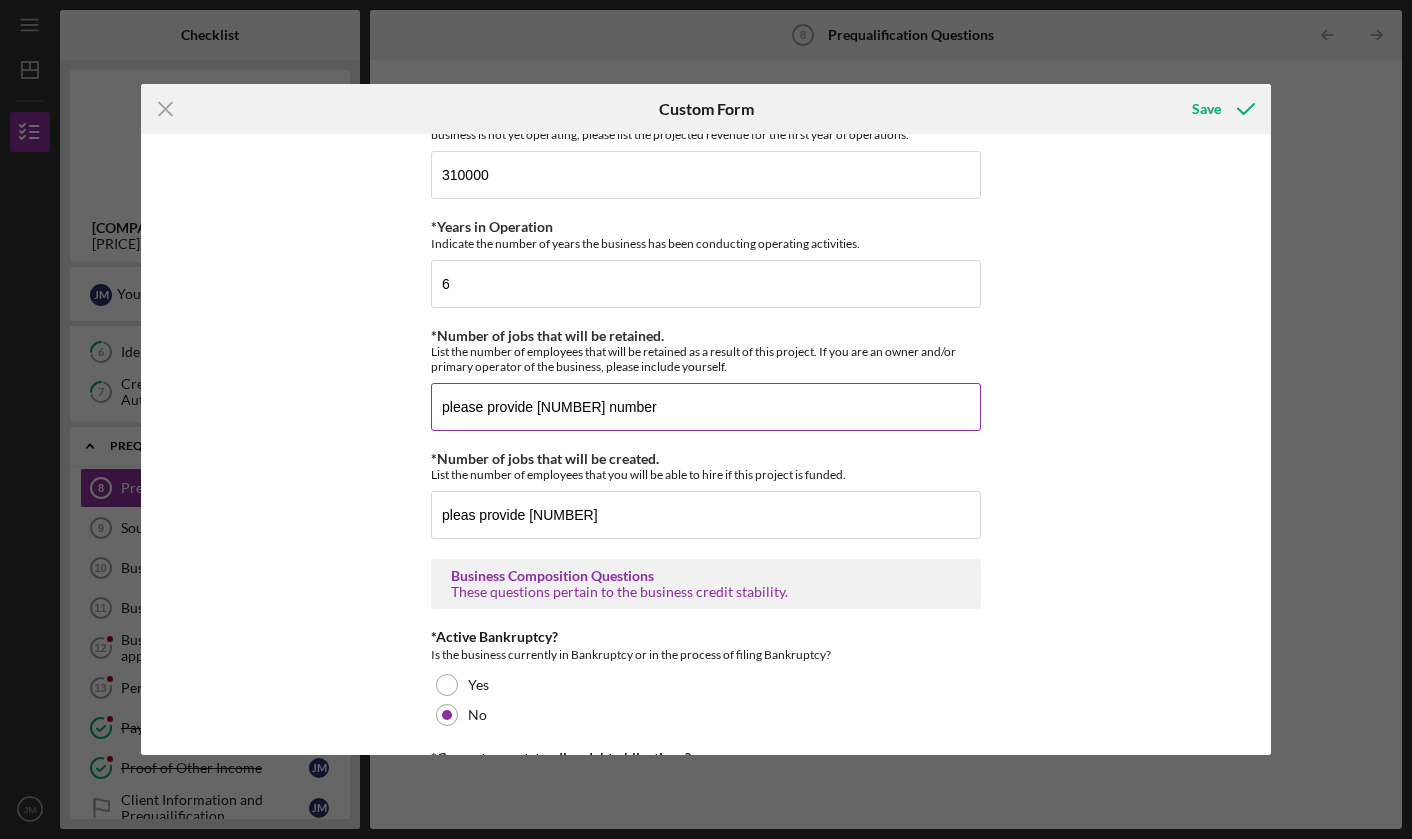 click on "please provide [NUMBER] number" at bounding box center (706, 407) 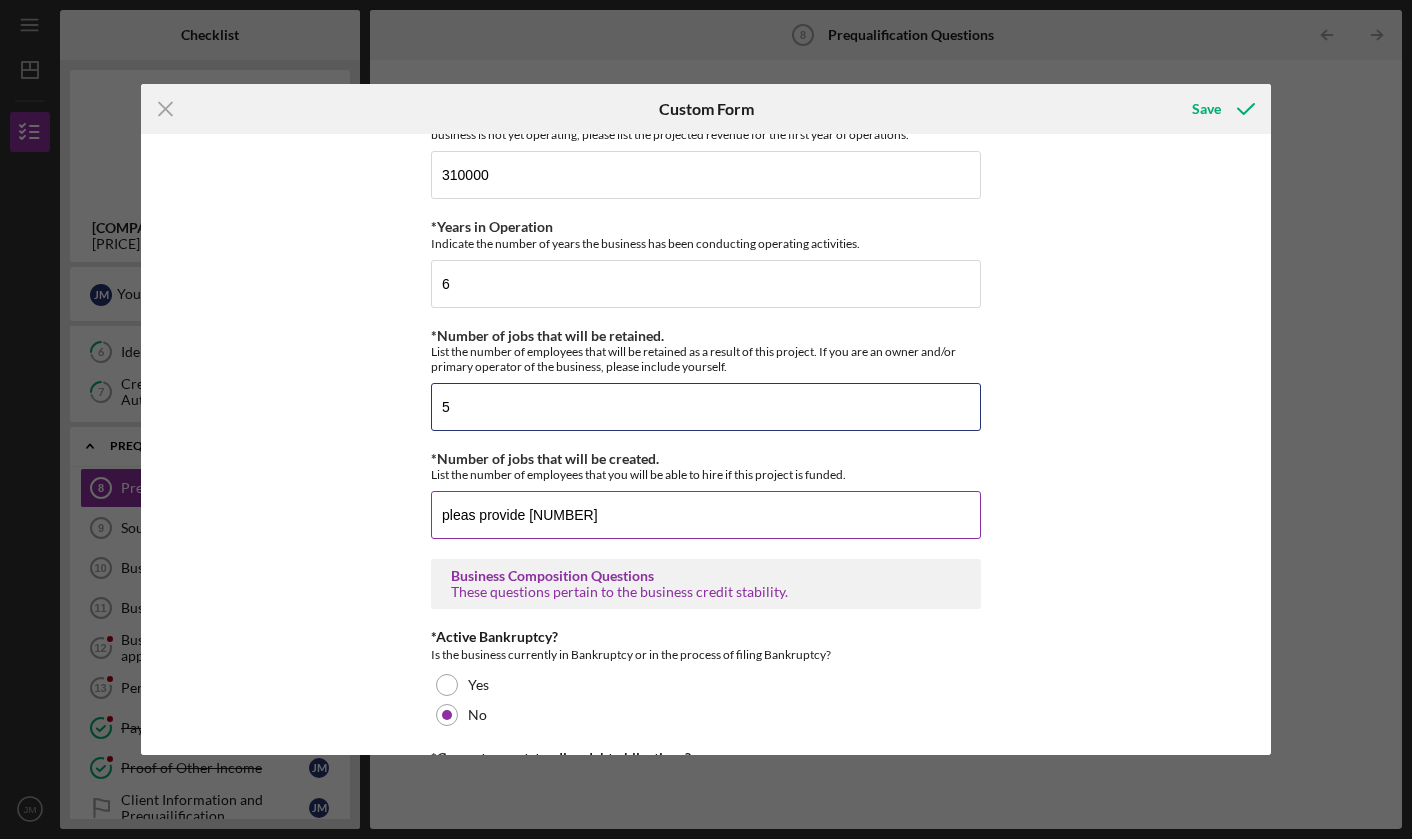 type on "5" 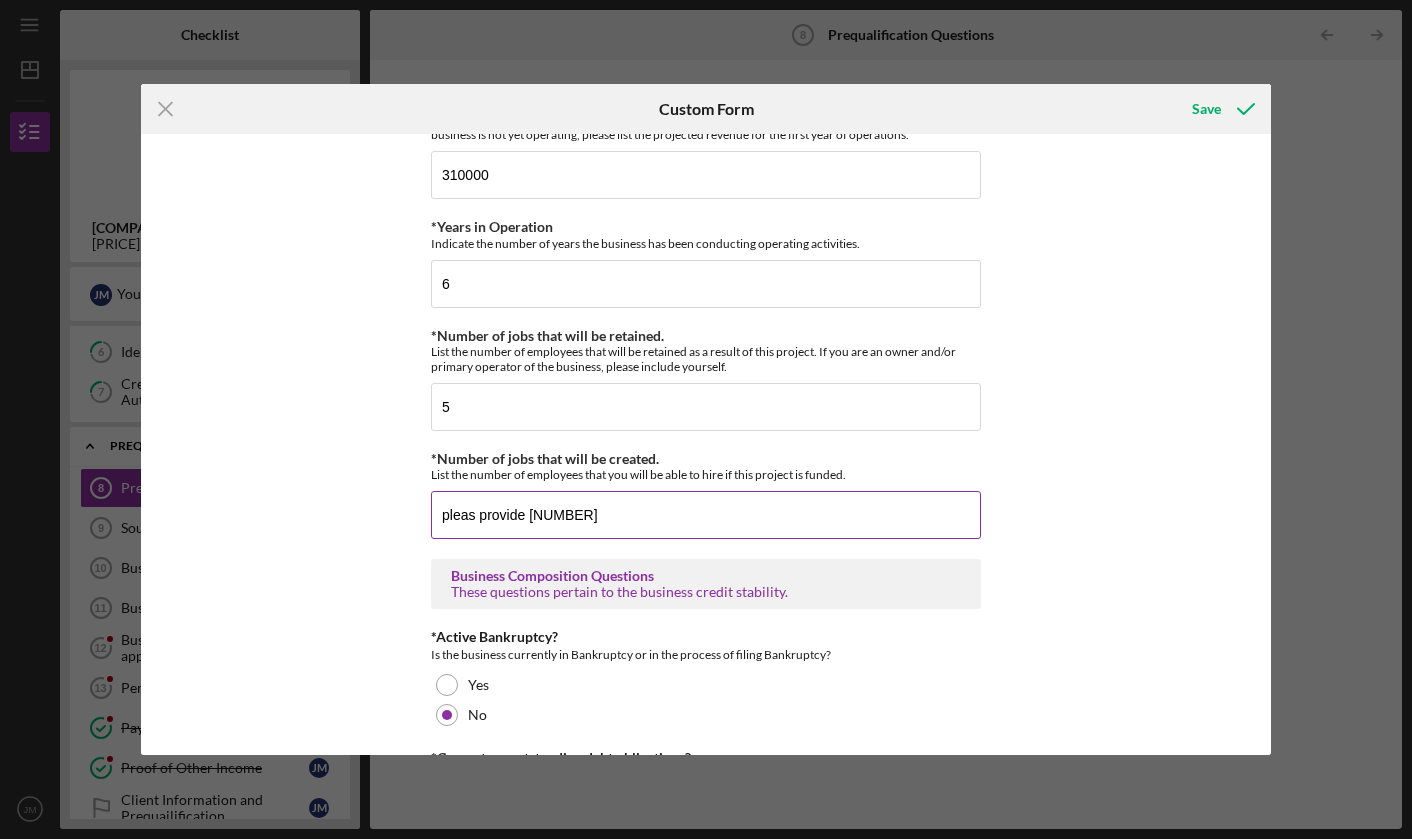 click on "pleas provide [NUMBER]" at bounding box center [706, 515] 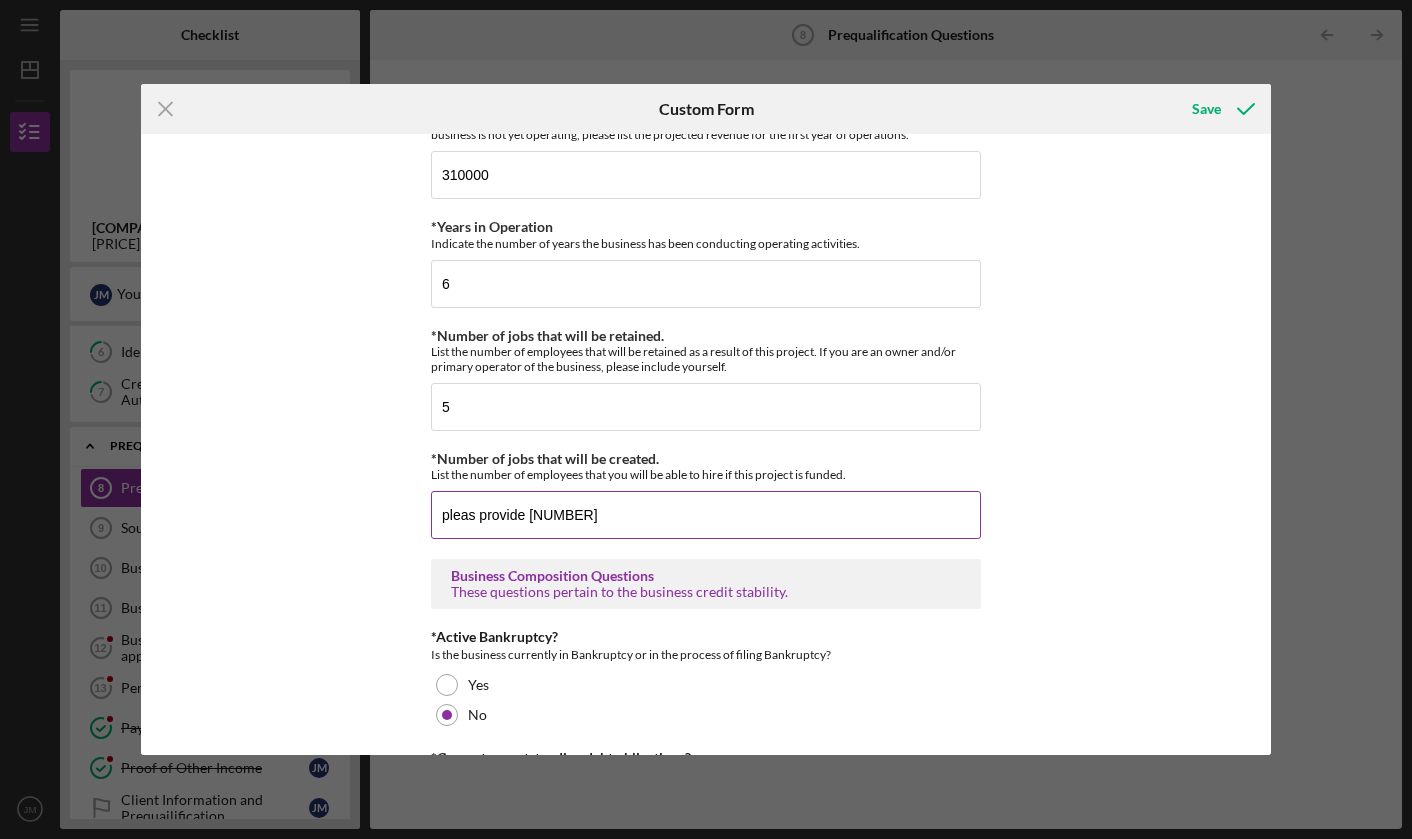 click on "pleas provide [NUMBER]" at bounding box center [706, 515] 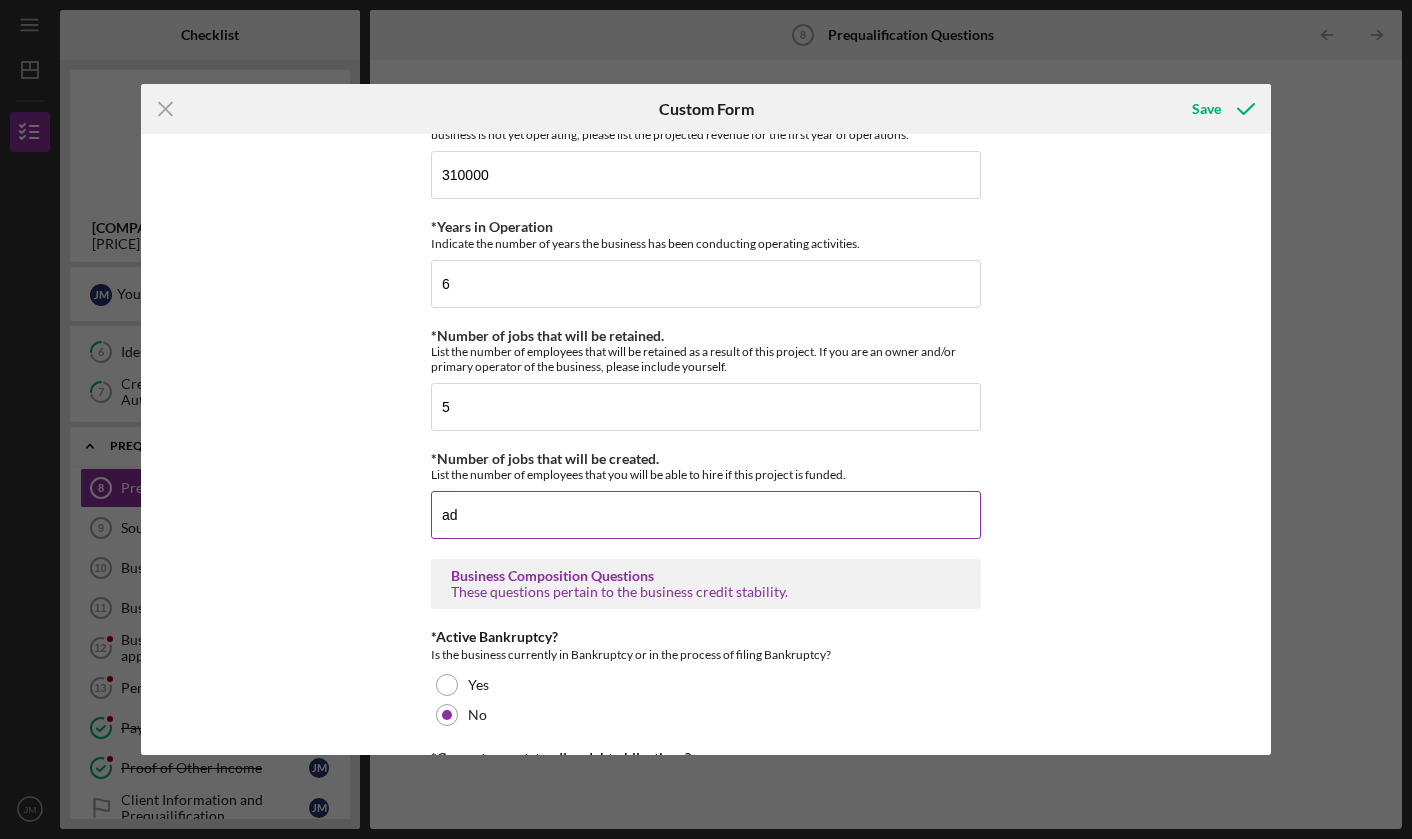 type on "a" 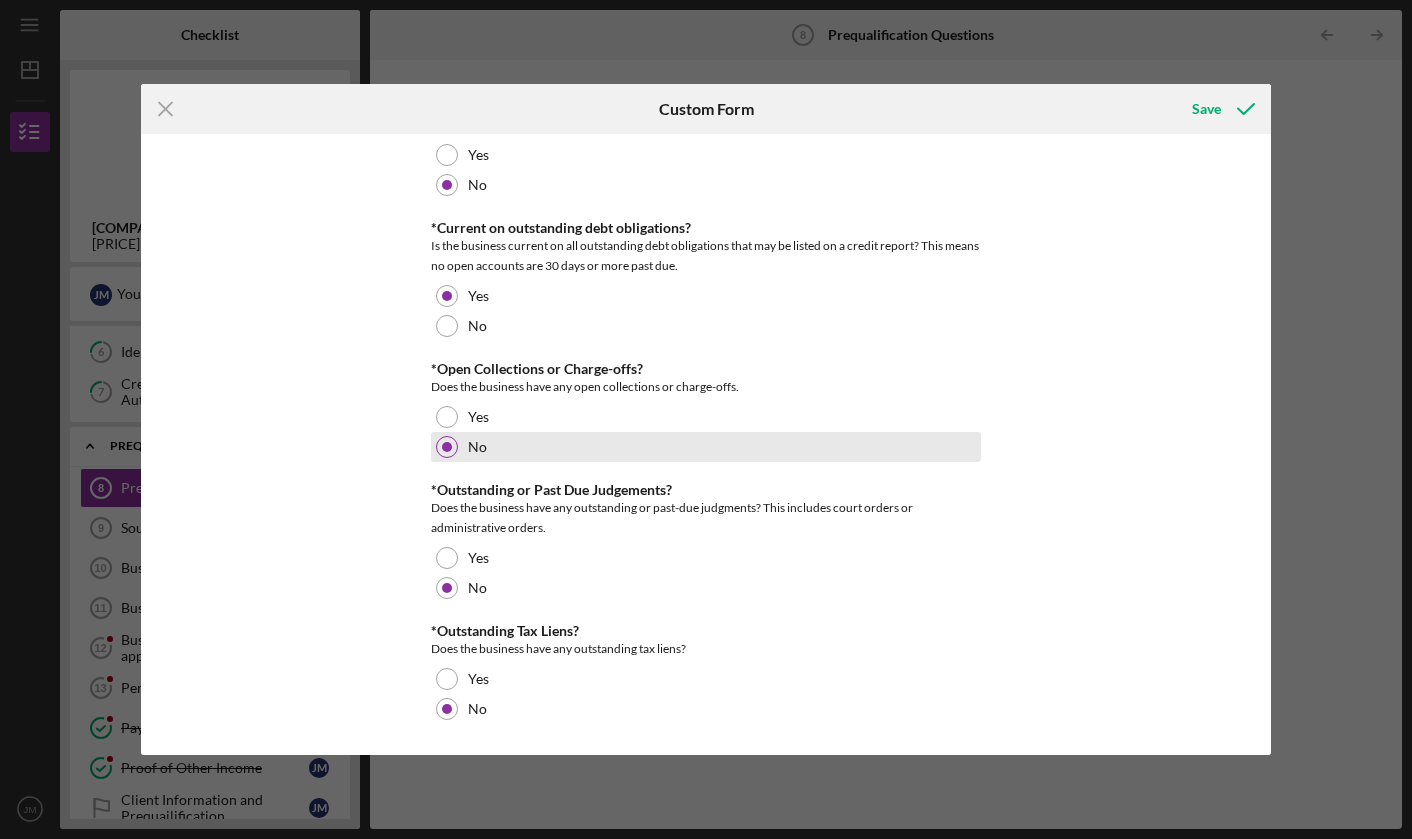 scroll, scrollTop: 1303, scrollLeft: 0, axis: vertical 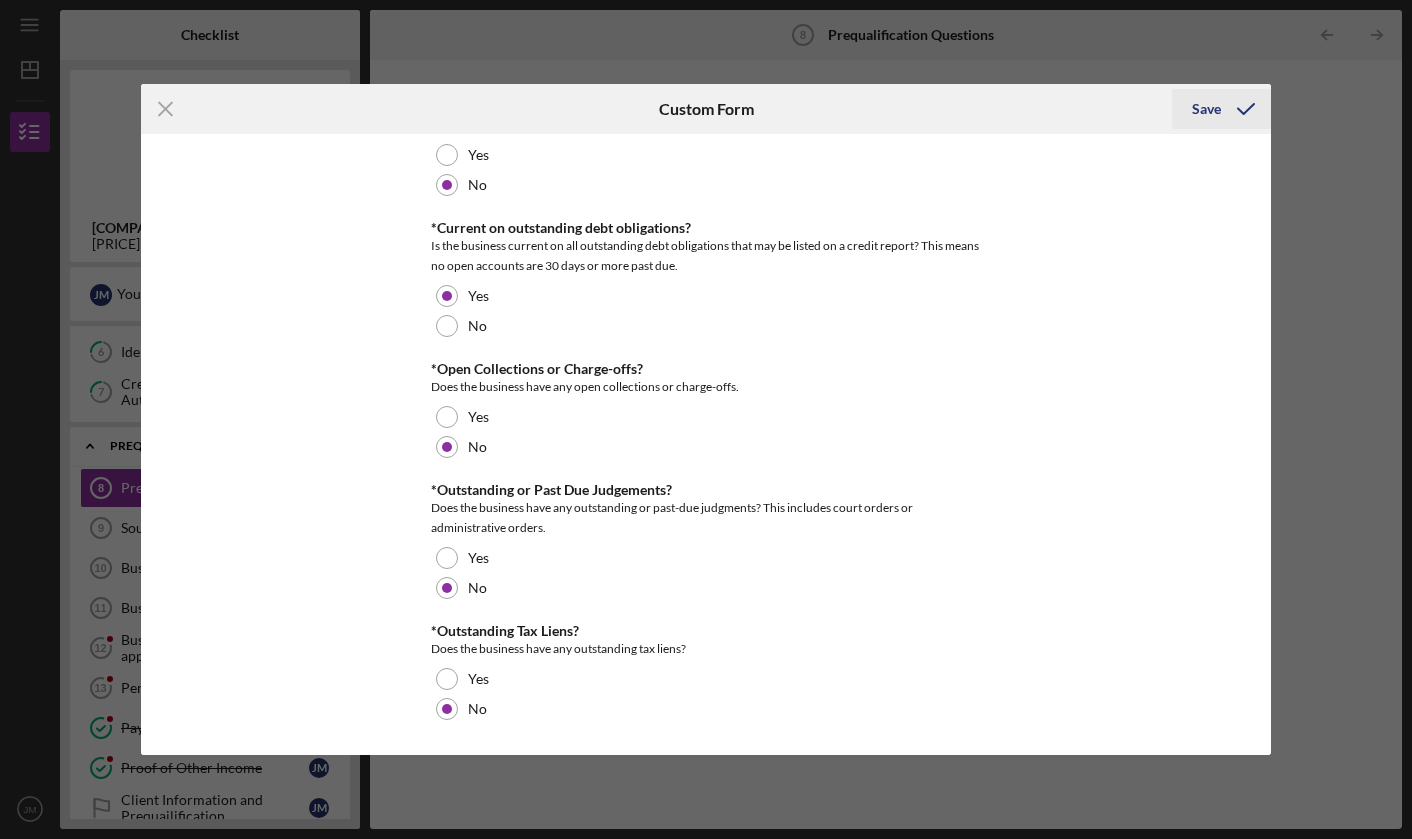 type on "adding more hours of work per week to our part time employee" 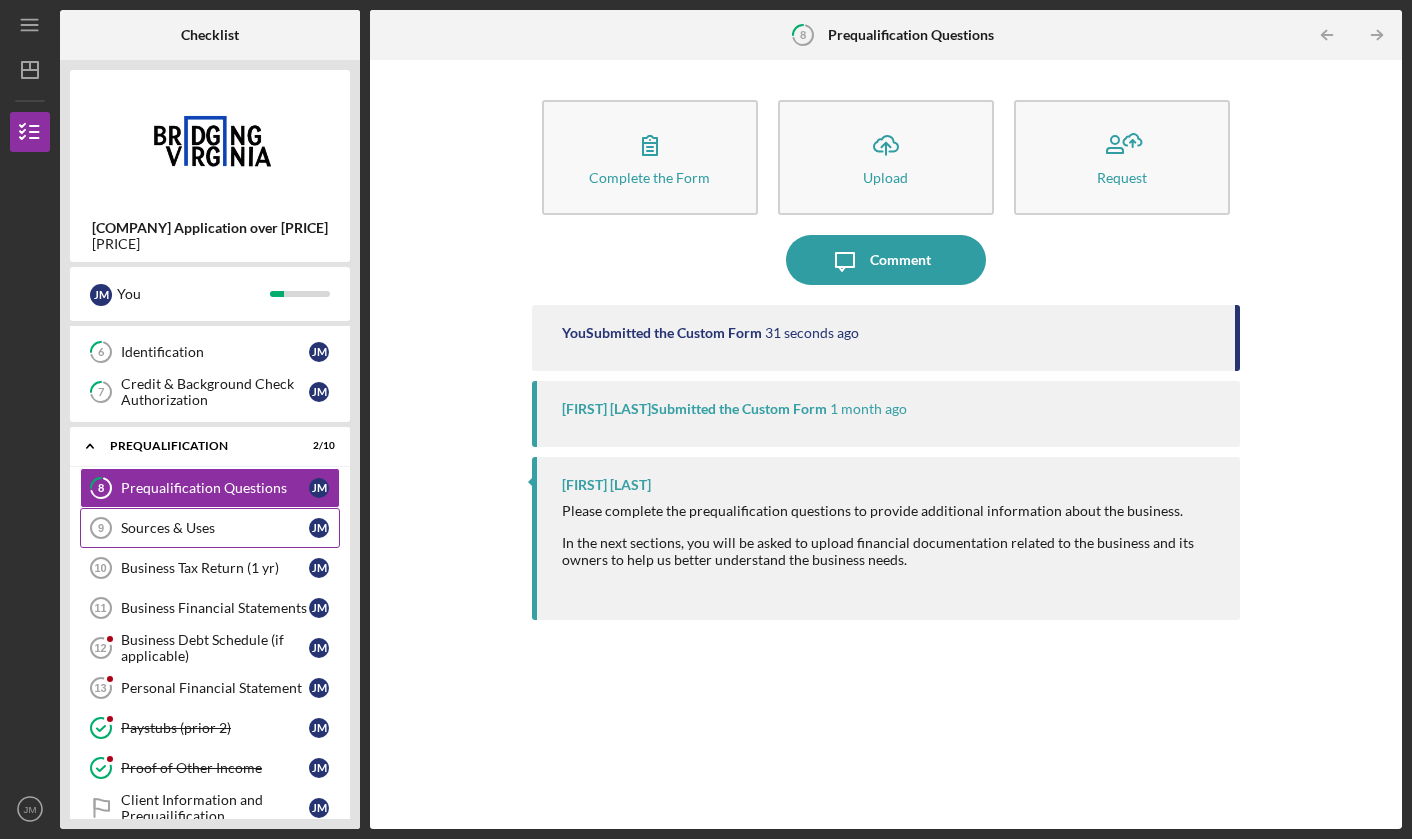 click on "Sources & Uses" at bounding box center (215, 528) 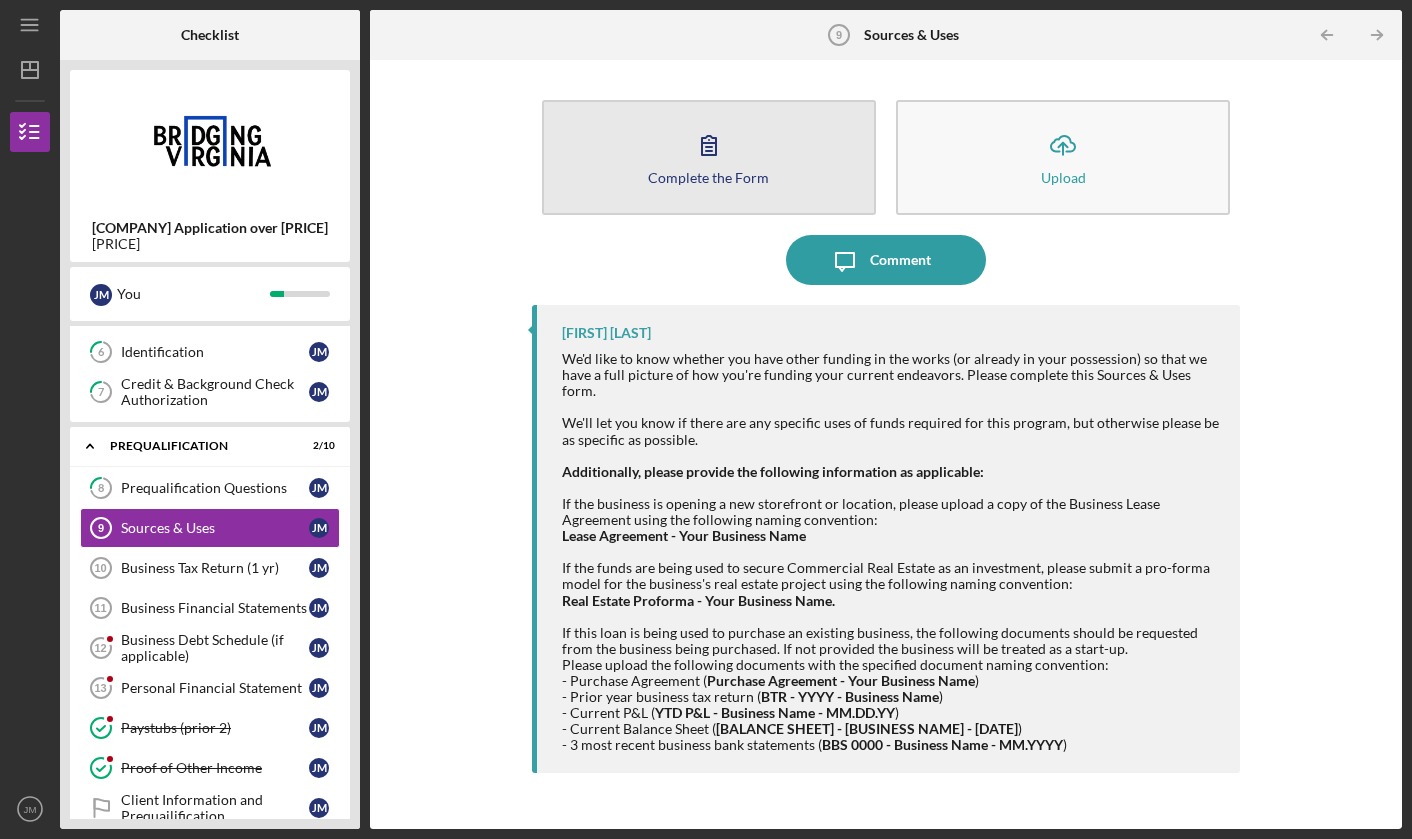 click on "Complete the Form" at bounding box center (708, 177) 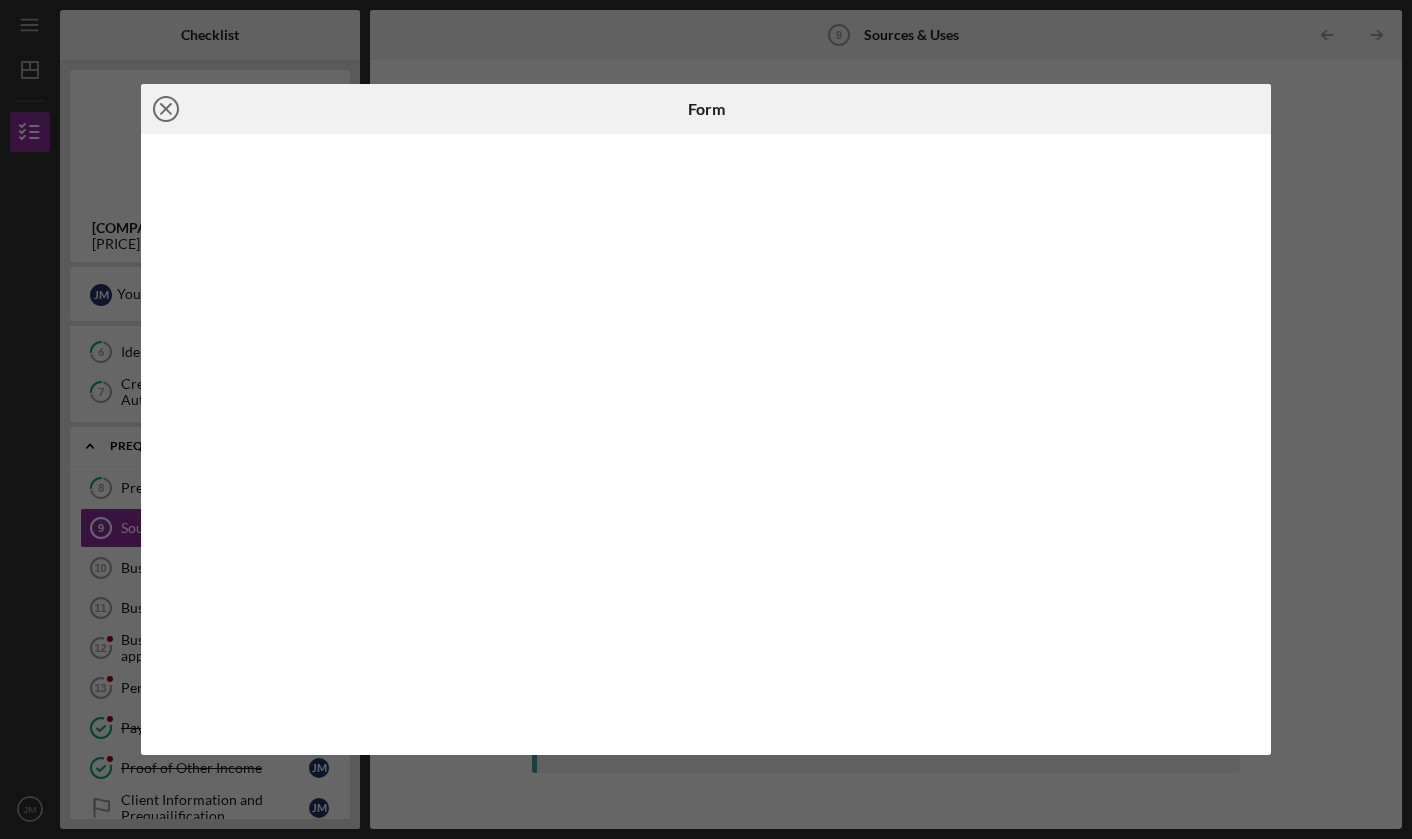 click on "Icon/Close" 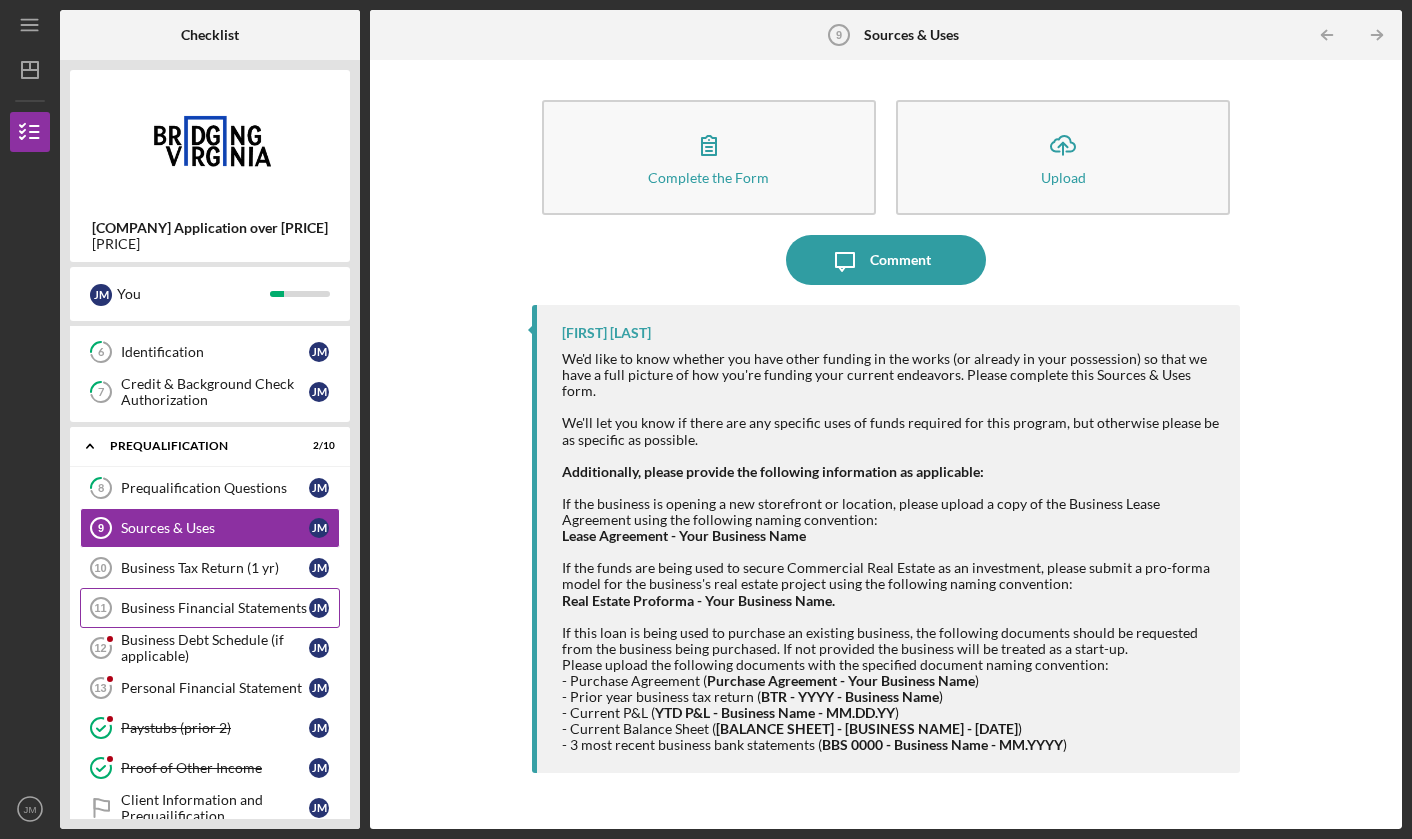 click on "Business Financial Statements" at bounding box center (215, 608) 